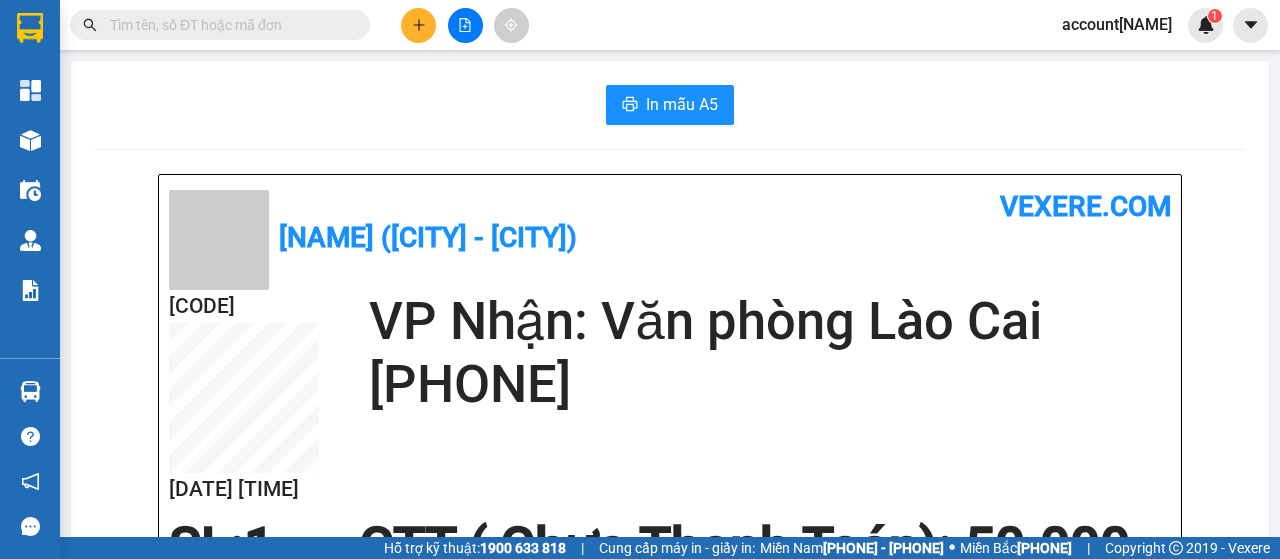 scroll, scrollTop: 0, scrollLeft: 0, axis: both 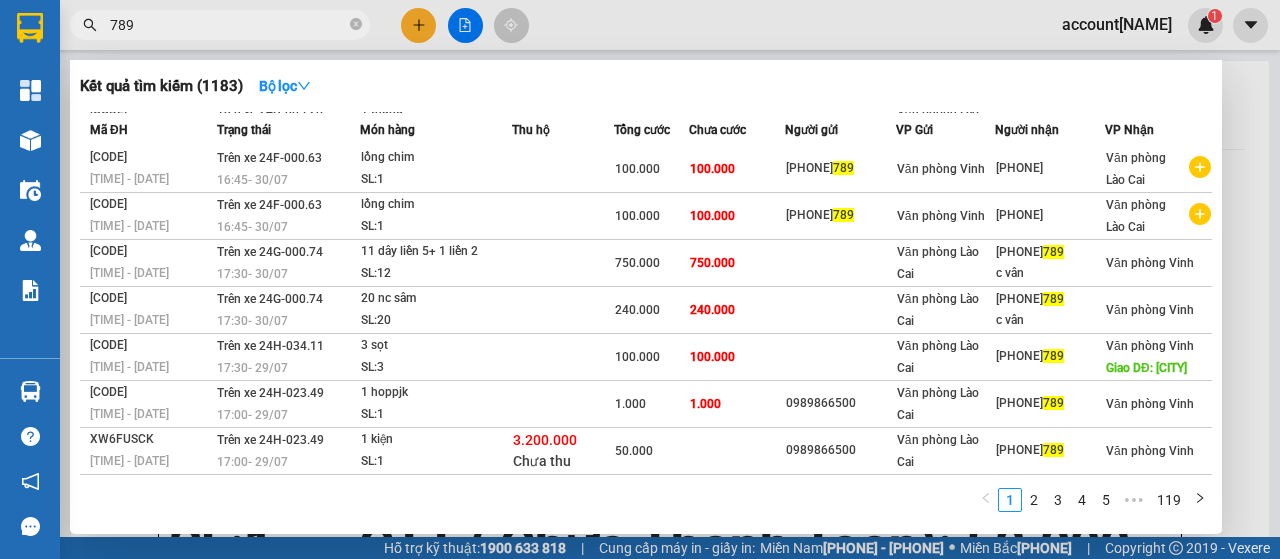 click on "789" at bounding box center [220, 25] 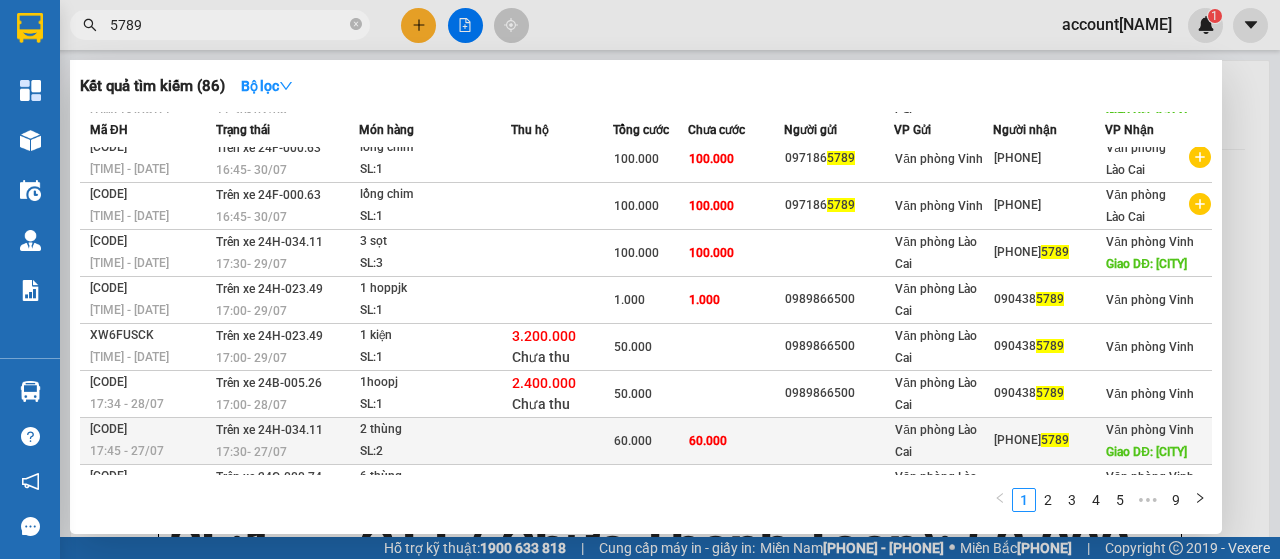 scroll, scrollTop: 188, scrollLeft: 0, axis: vertical 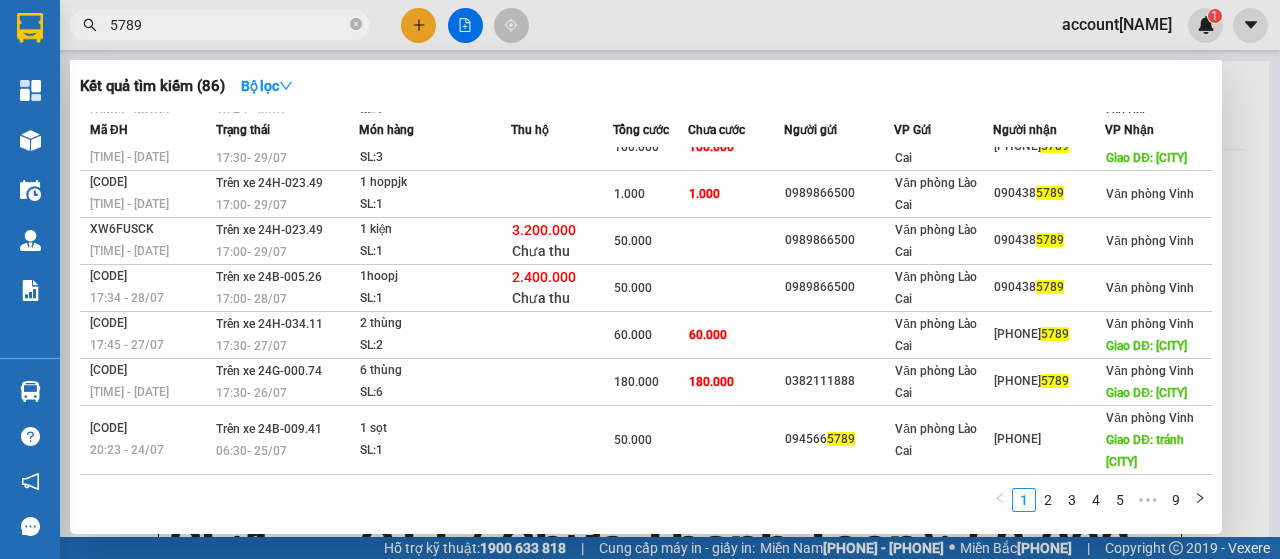 click on "5789" at bounding box center (228, 25) 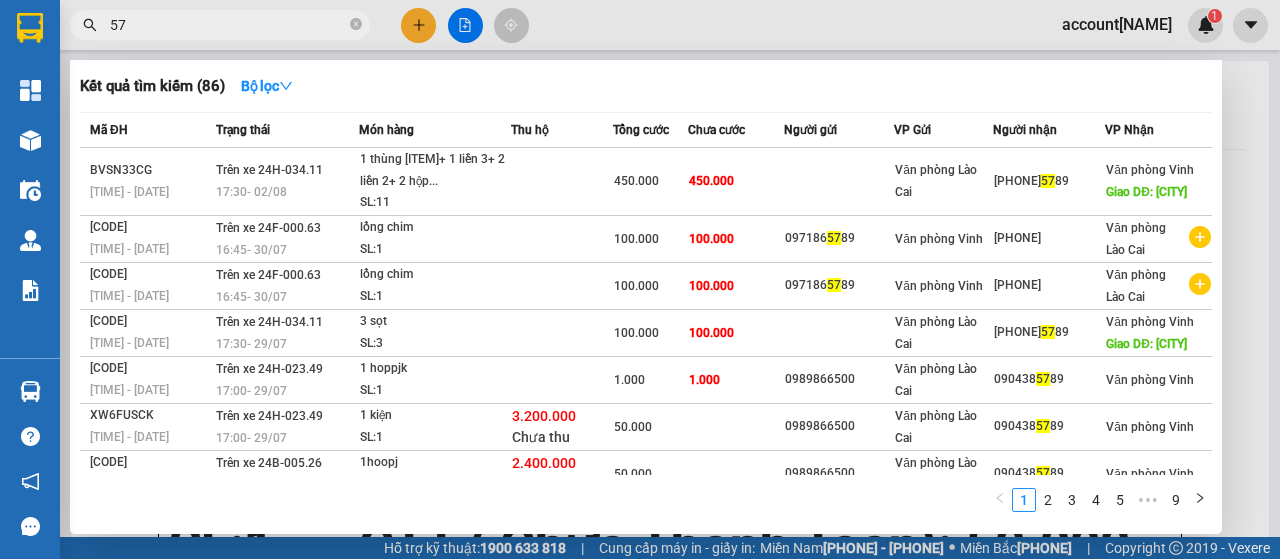 type on "5" 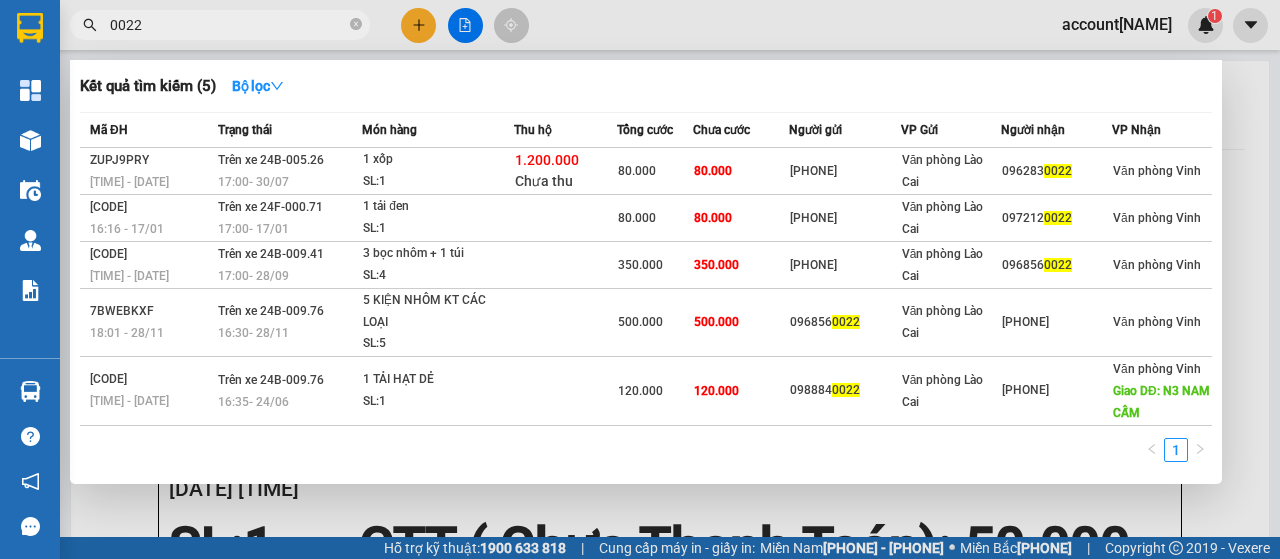 type on "0022" 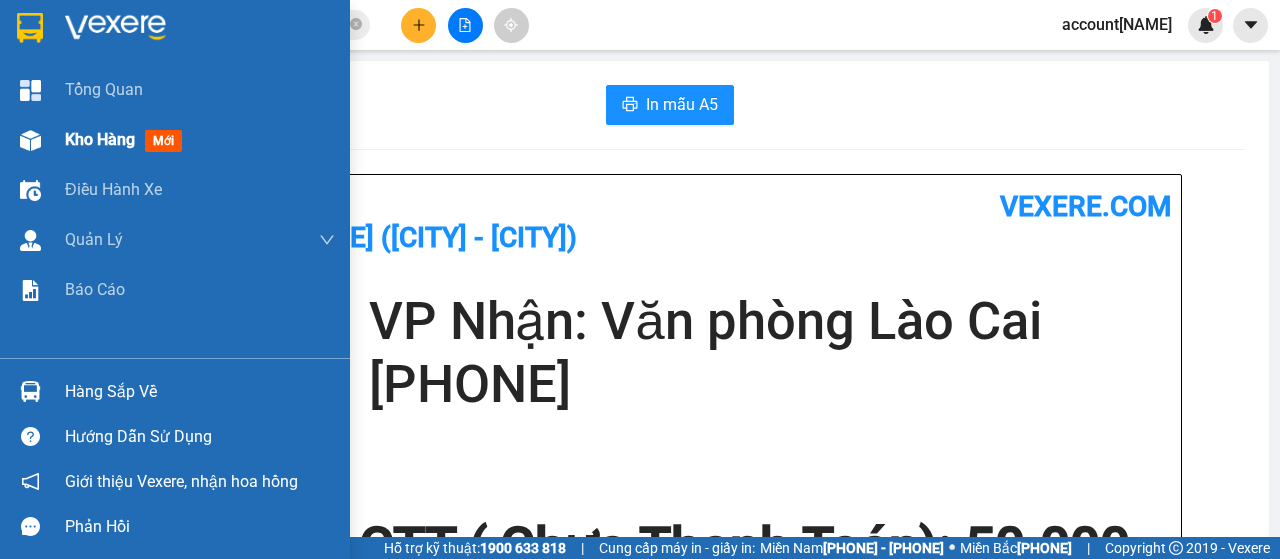 click at bounding box center (30, 140) 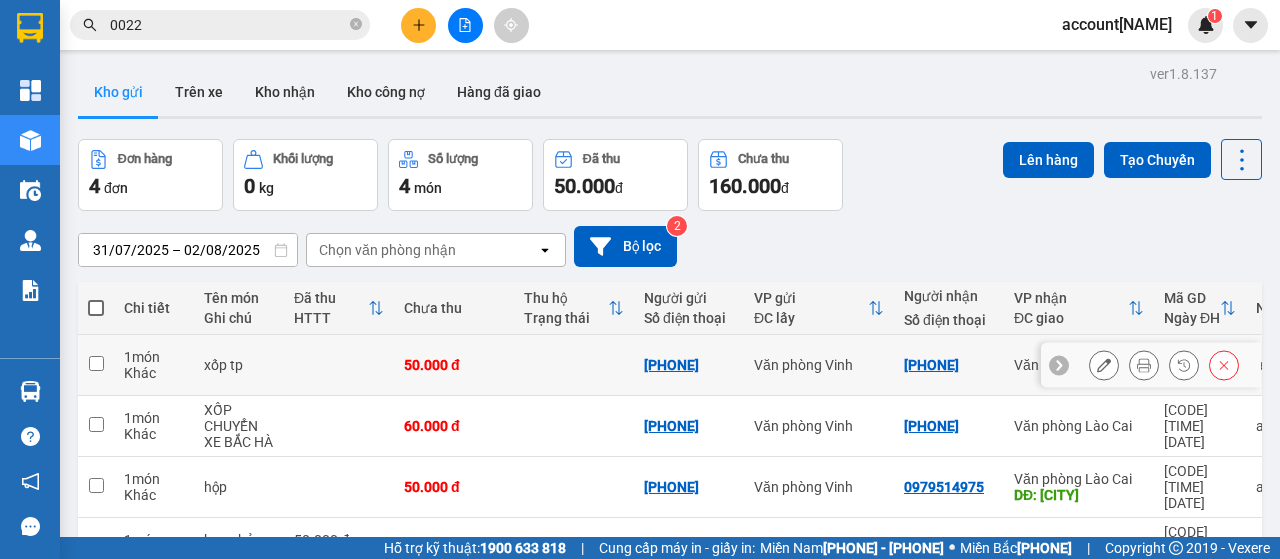 click at bounding box center (96, 363) 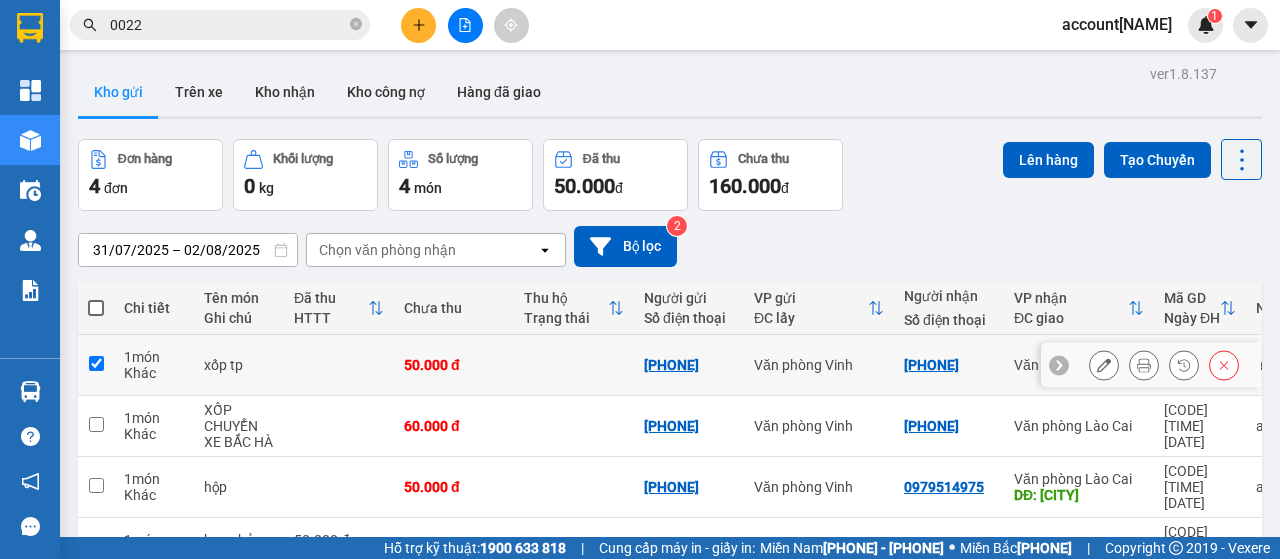checkbox on "true" 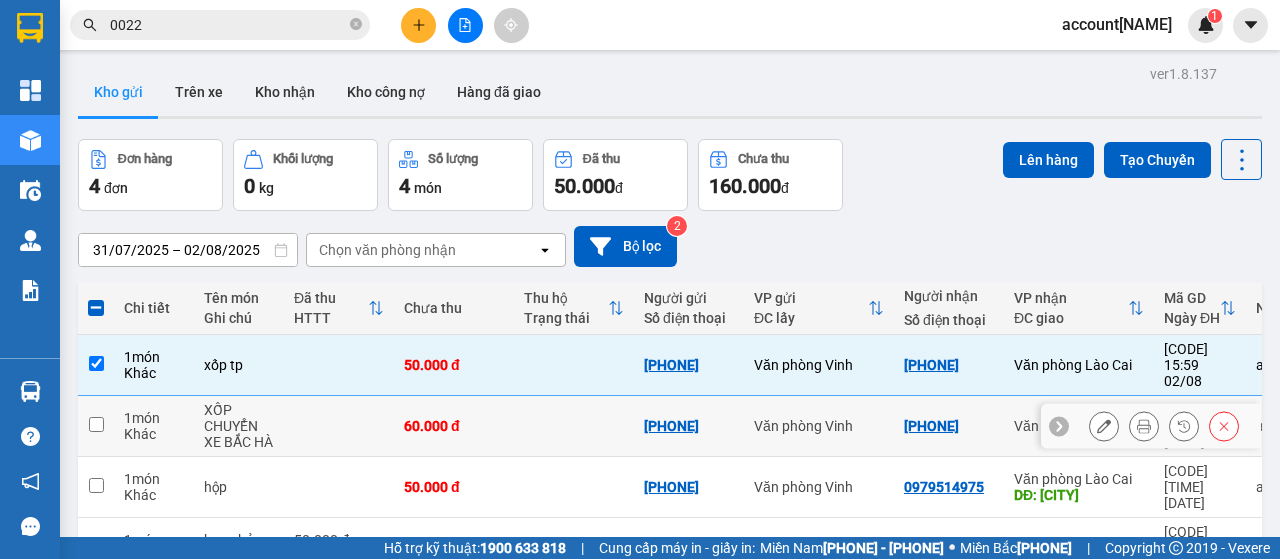 click at bounding box center [96, 424] 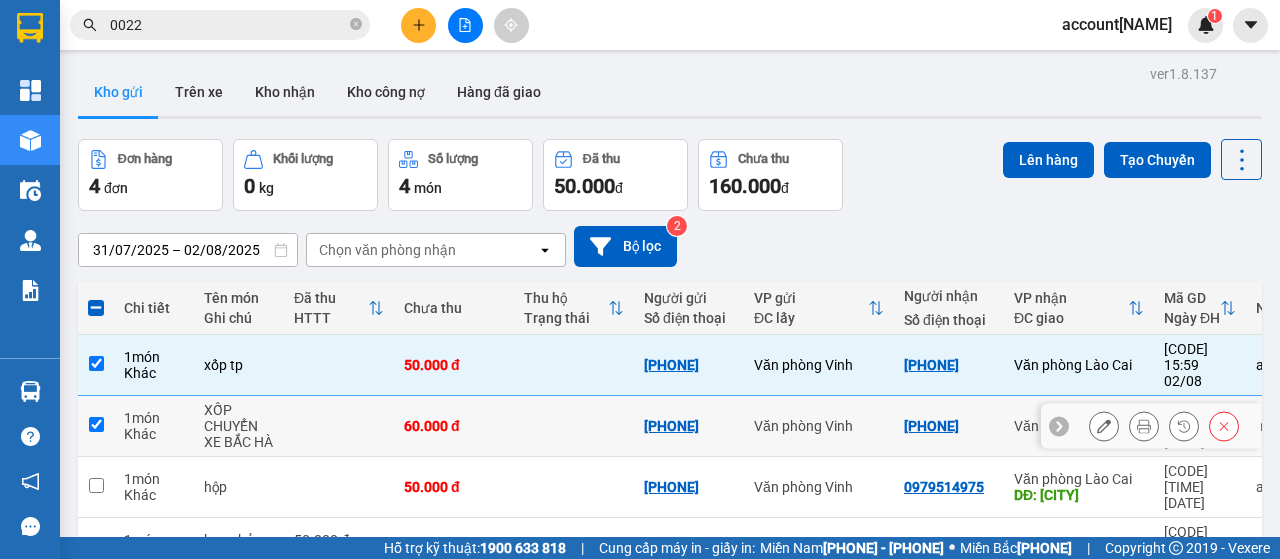 checkbox on "true" 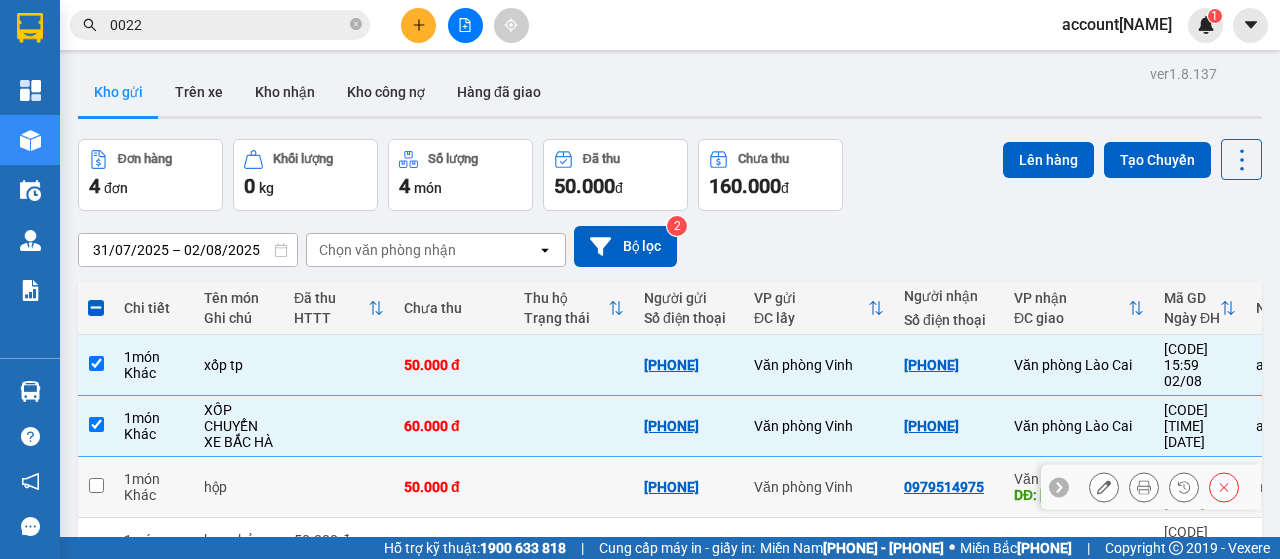 click at bounding box center [96, 485] 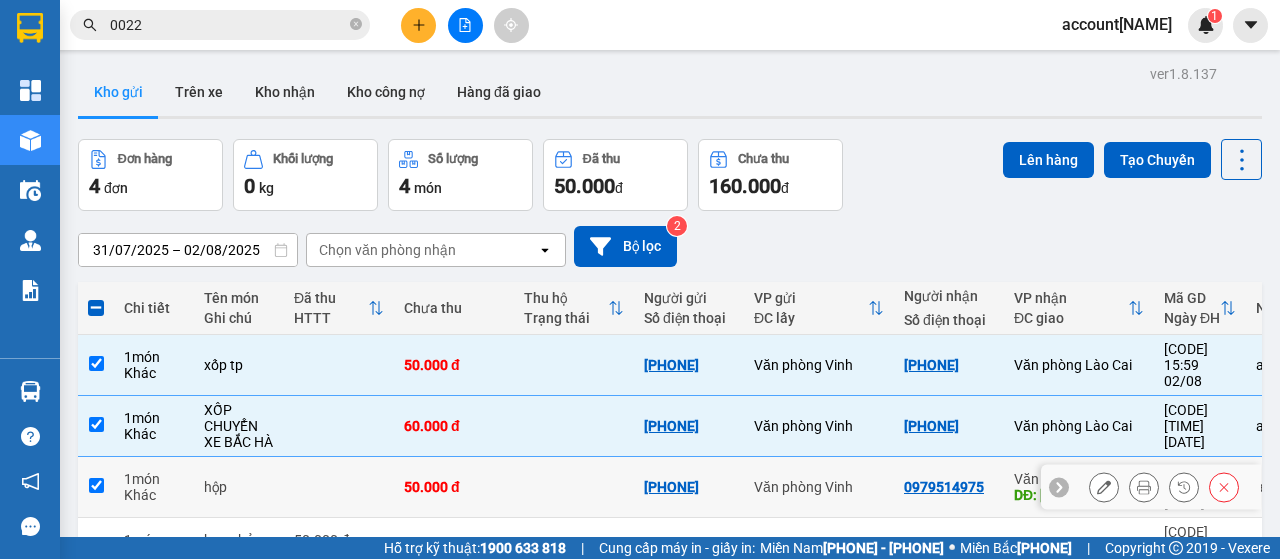 checkbox on "true" 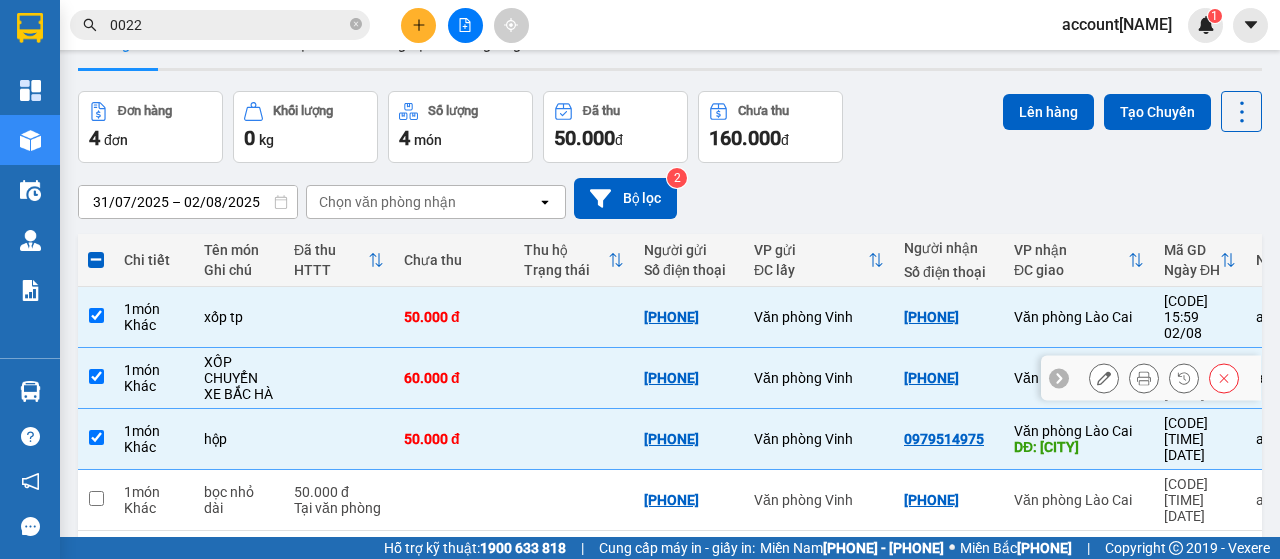 scroll, scrollTop: 92, scrollLeft: 0, axis: vertical 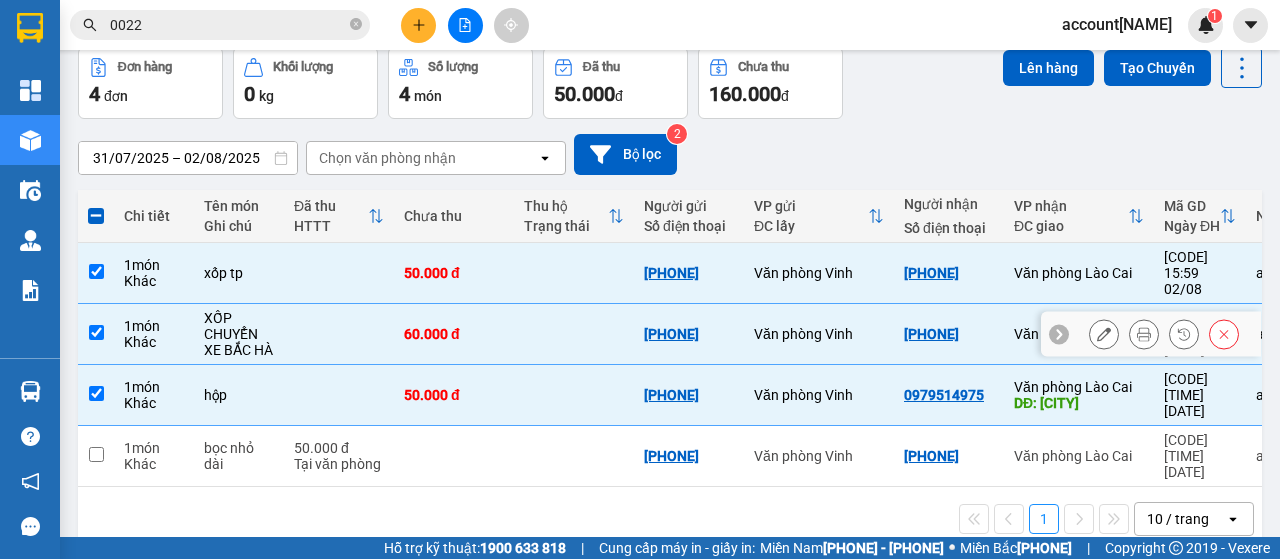 click at bounding box center (96, 332) 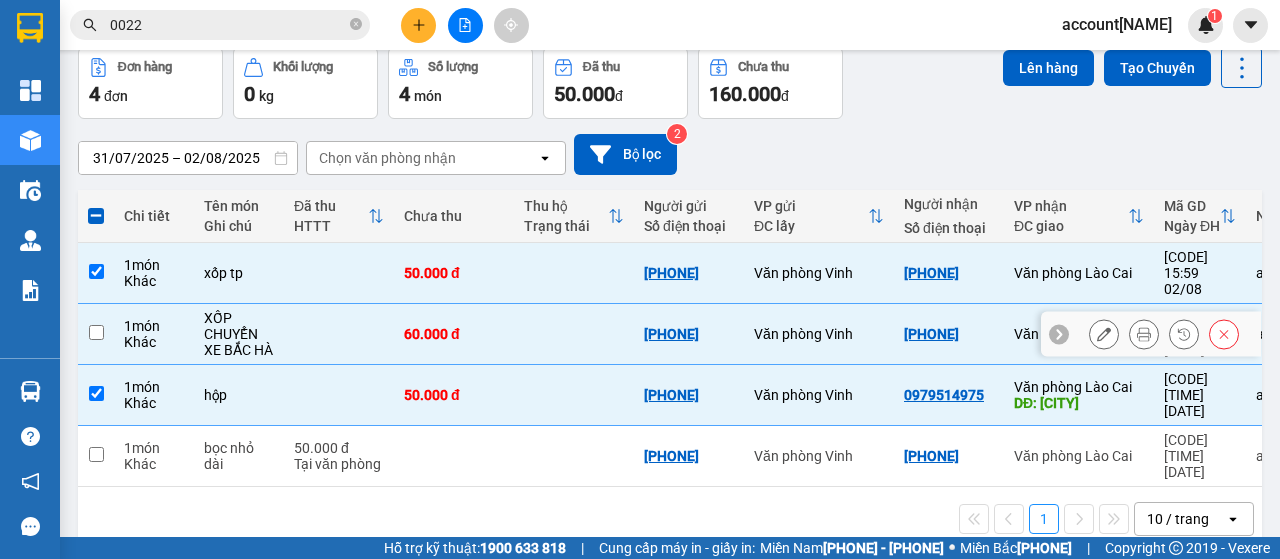 checkbox on "false" 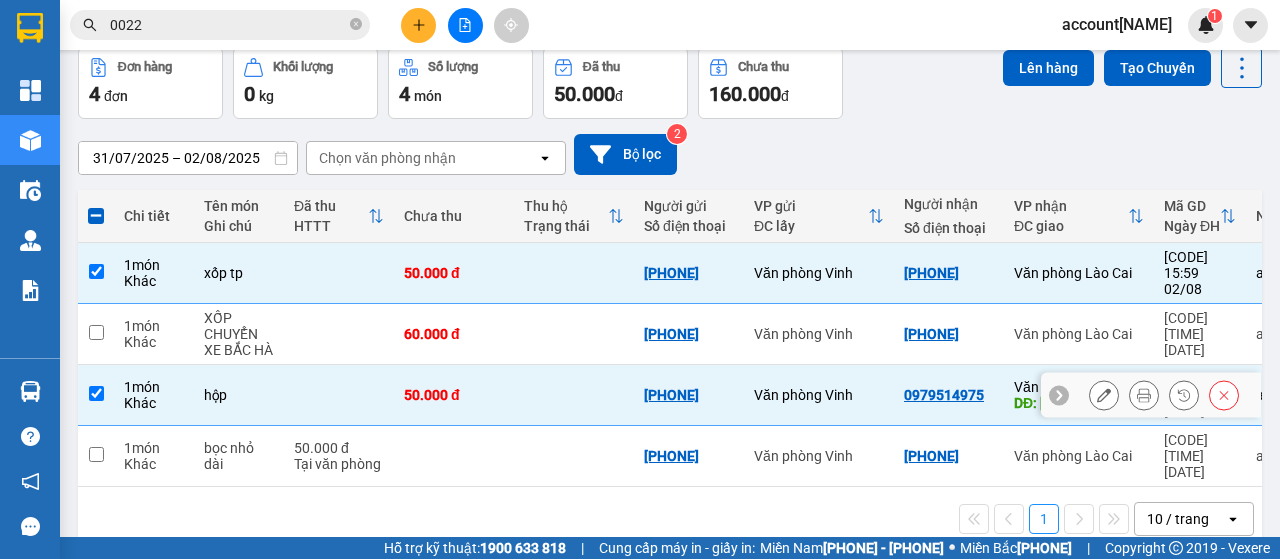 click at bounding box center [96, 393] 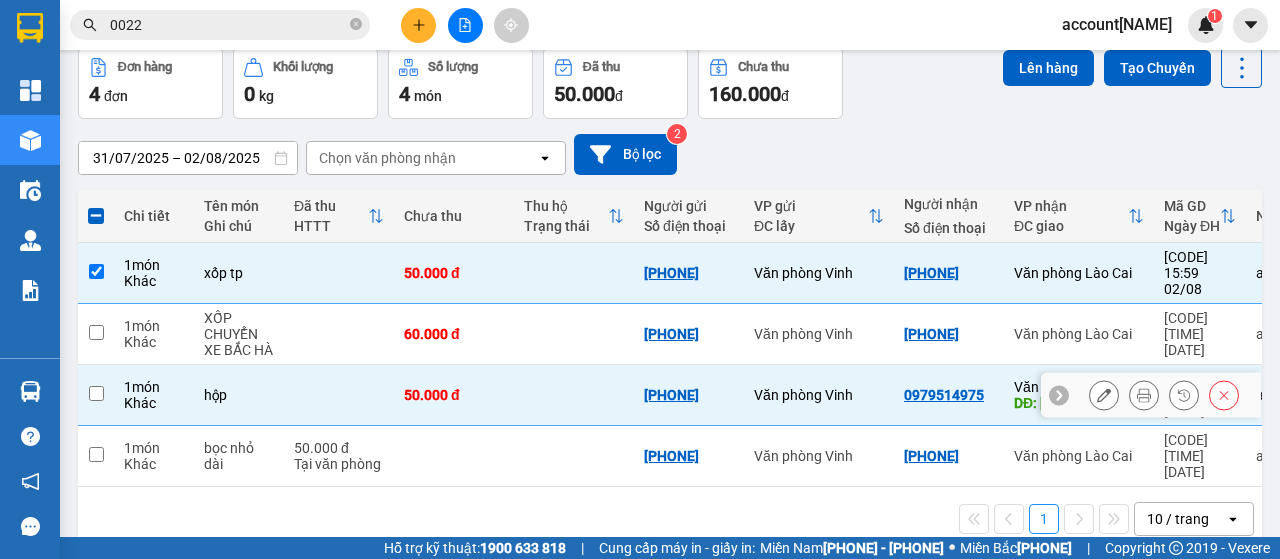 checkbox on "false" 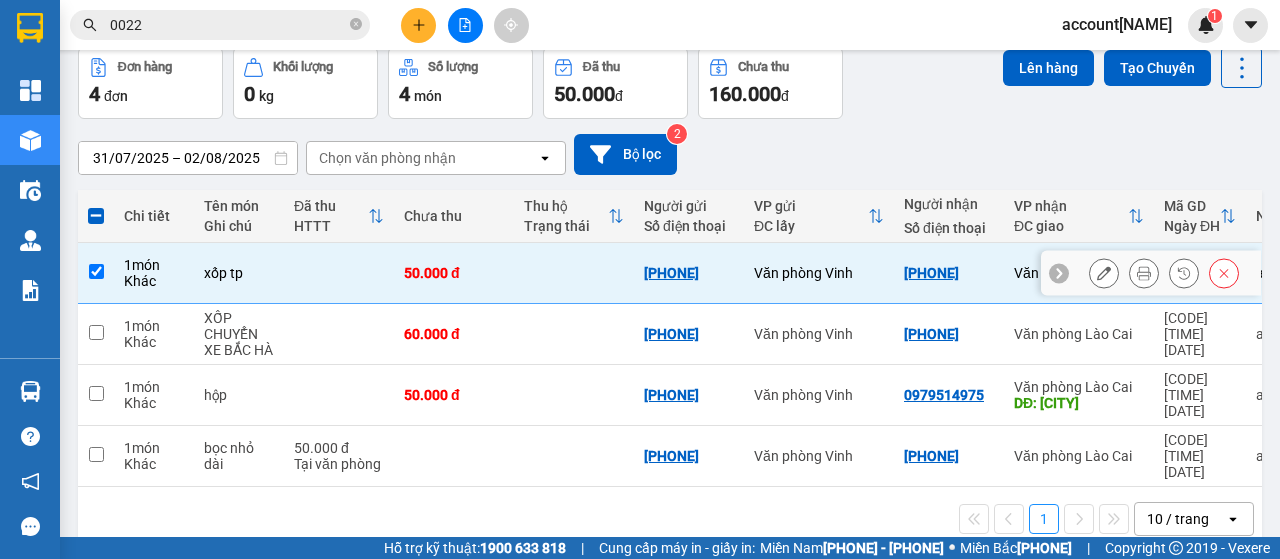click at bounding box center (96, 271) 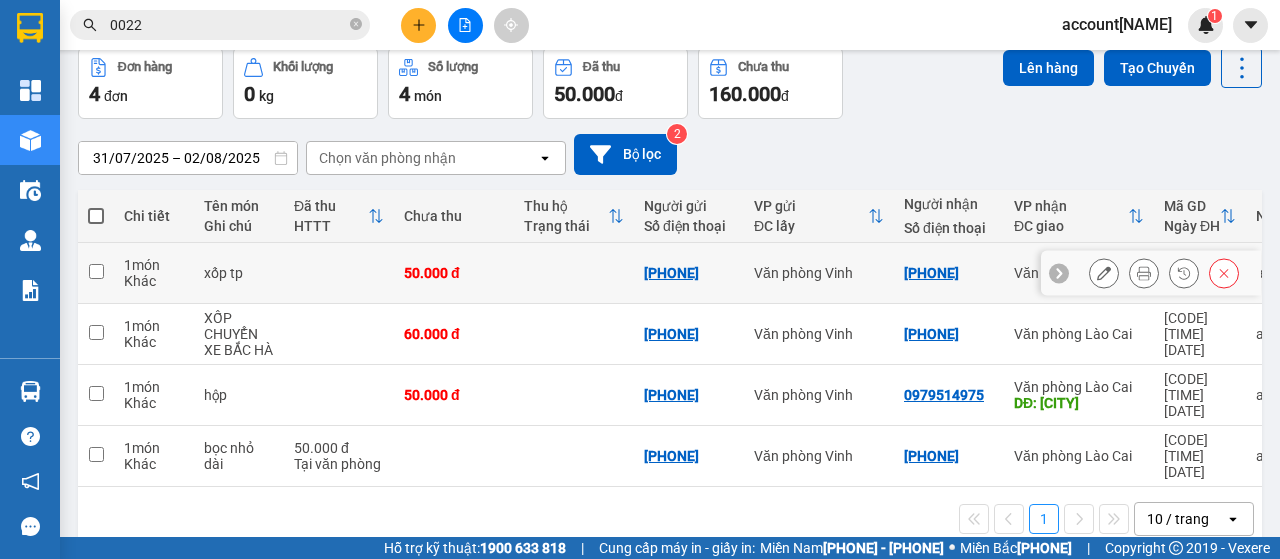 click at bounding box center [96, 271] 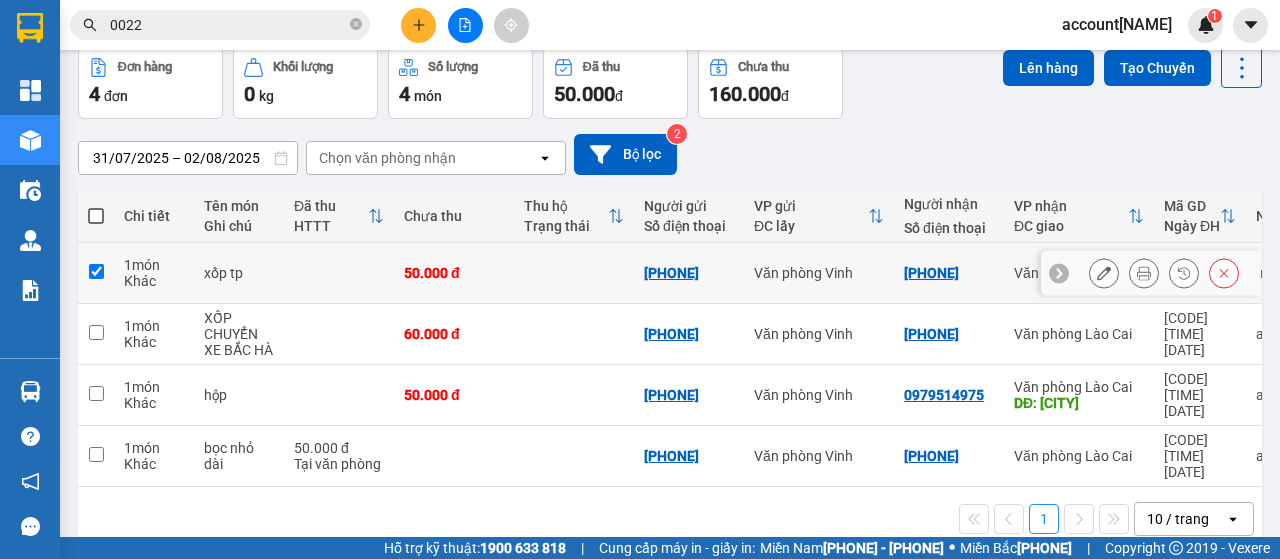 checkbox on "true" 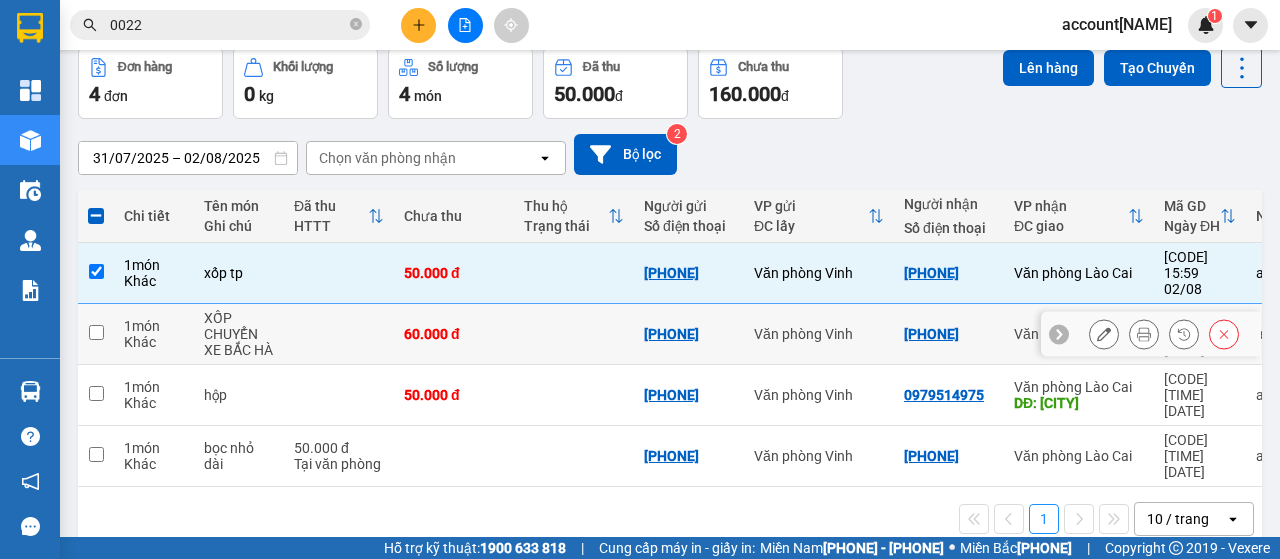 click at bounding box center [96, 332] 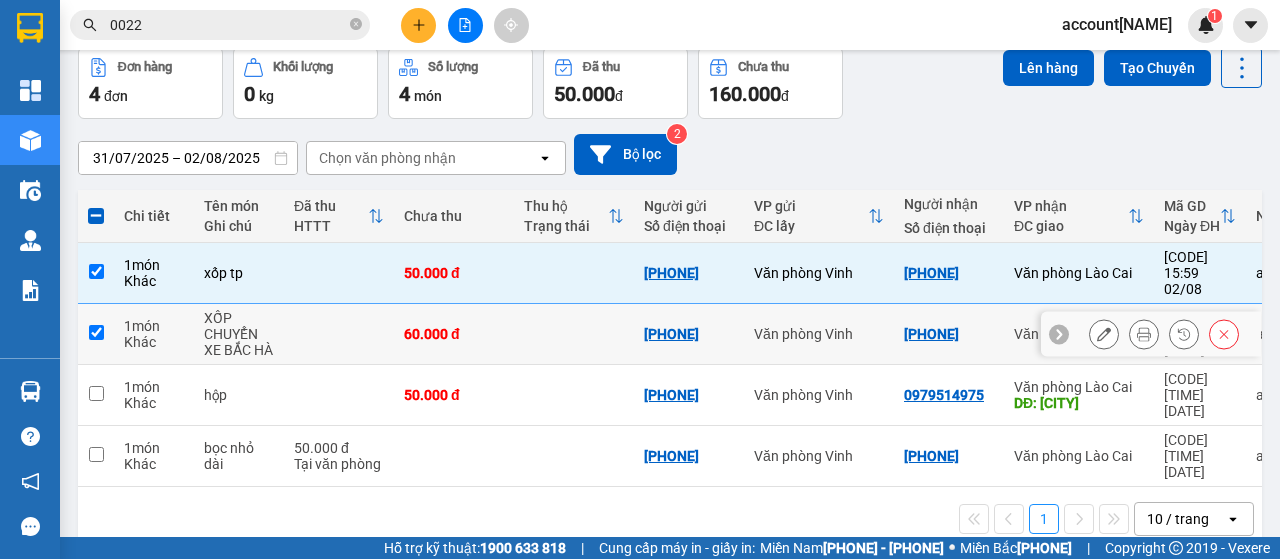 checkbox on "true" 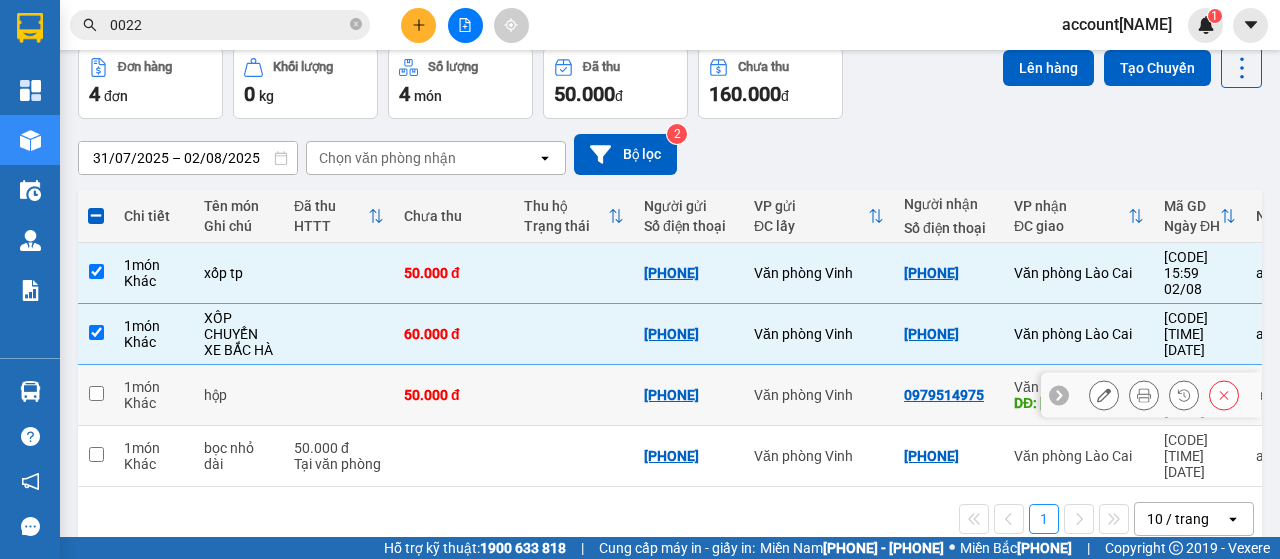 click at bounding box center [96, 393] 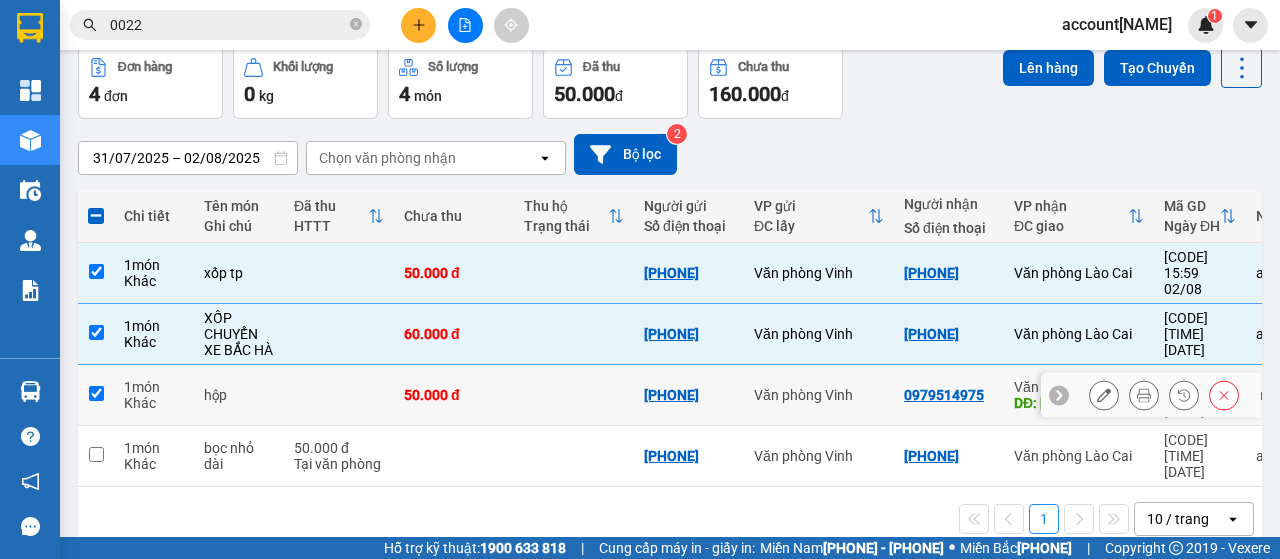 checkbox on "true" 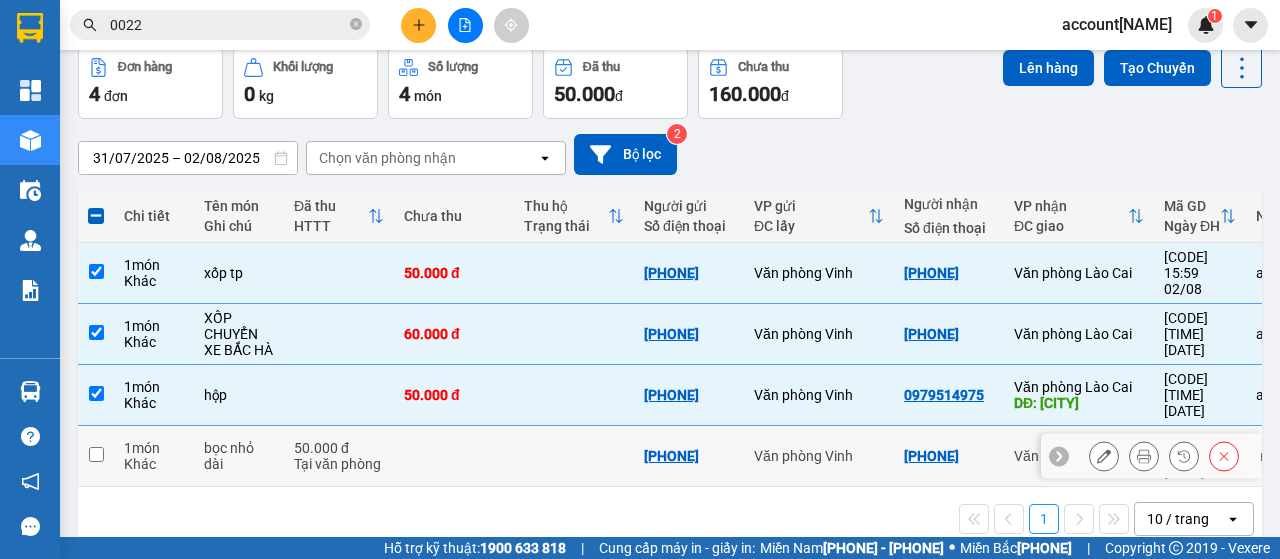 drag, startPoint x: 100, startPoint y: 417, endPoint x: 105, endPoint y: 407, distance: 11.18034 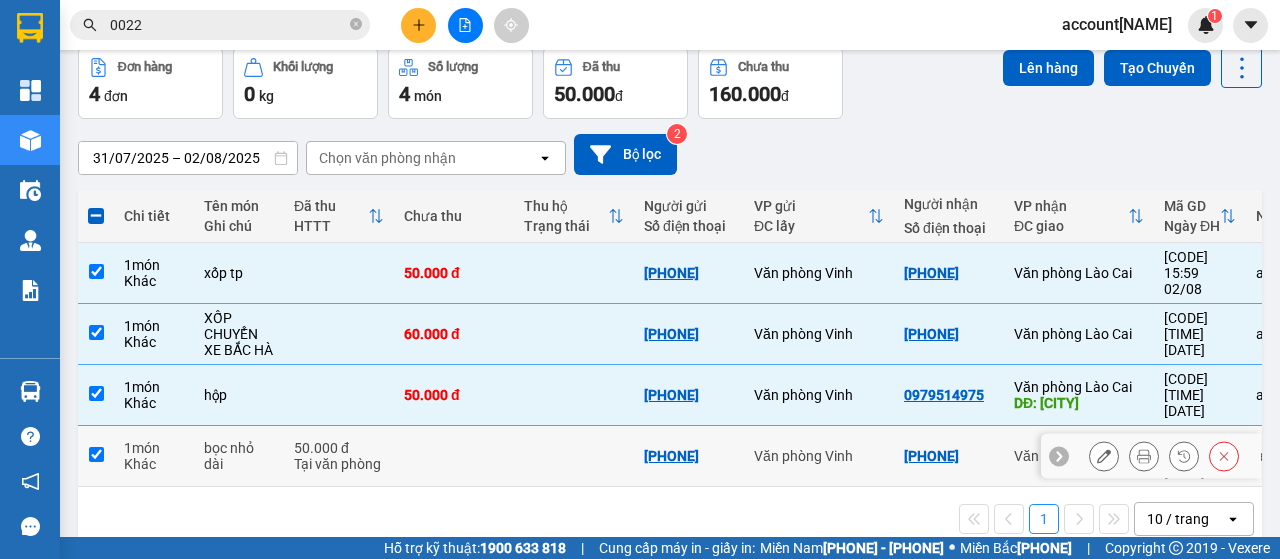 checkbox on "true" 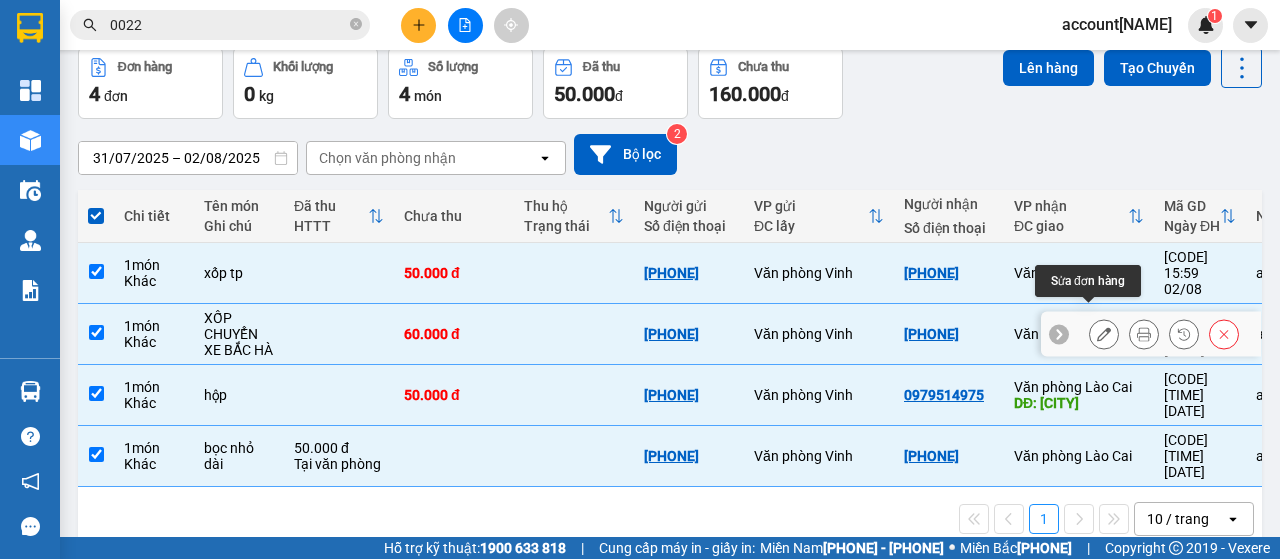 click 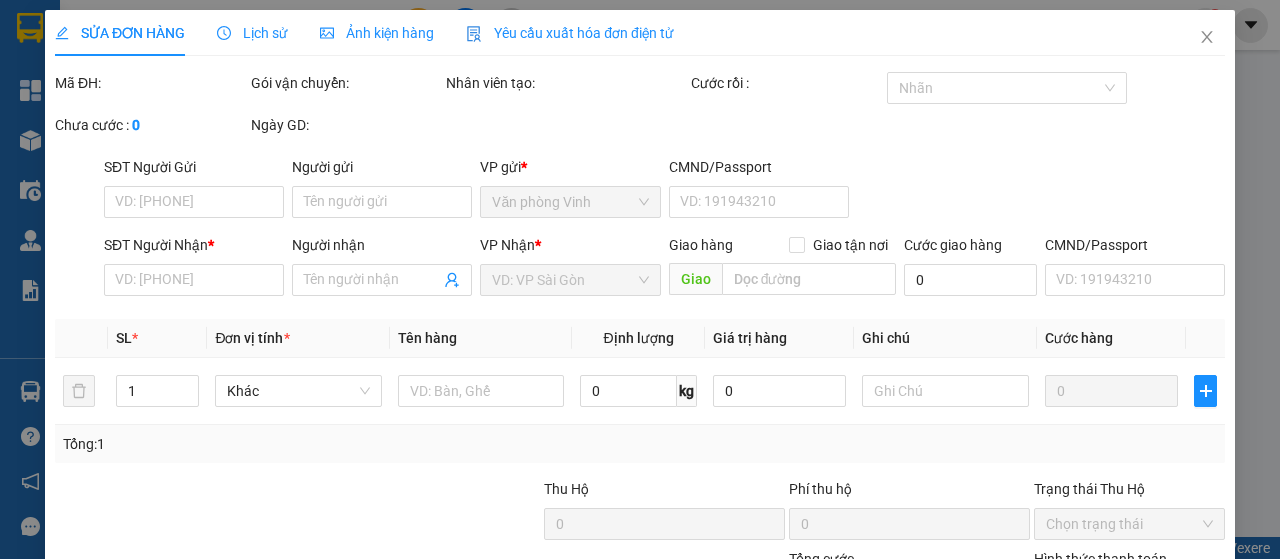 scroll, scrollTop: 0, scrollLeft: 0, axis: both 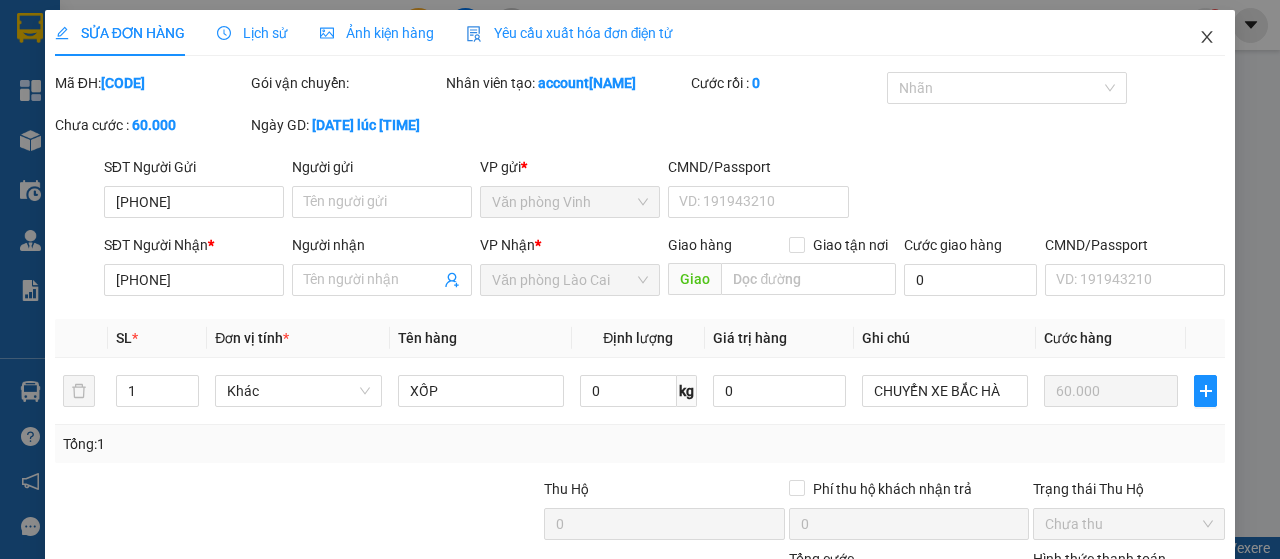 click 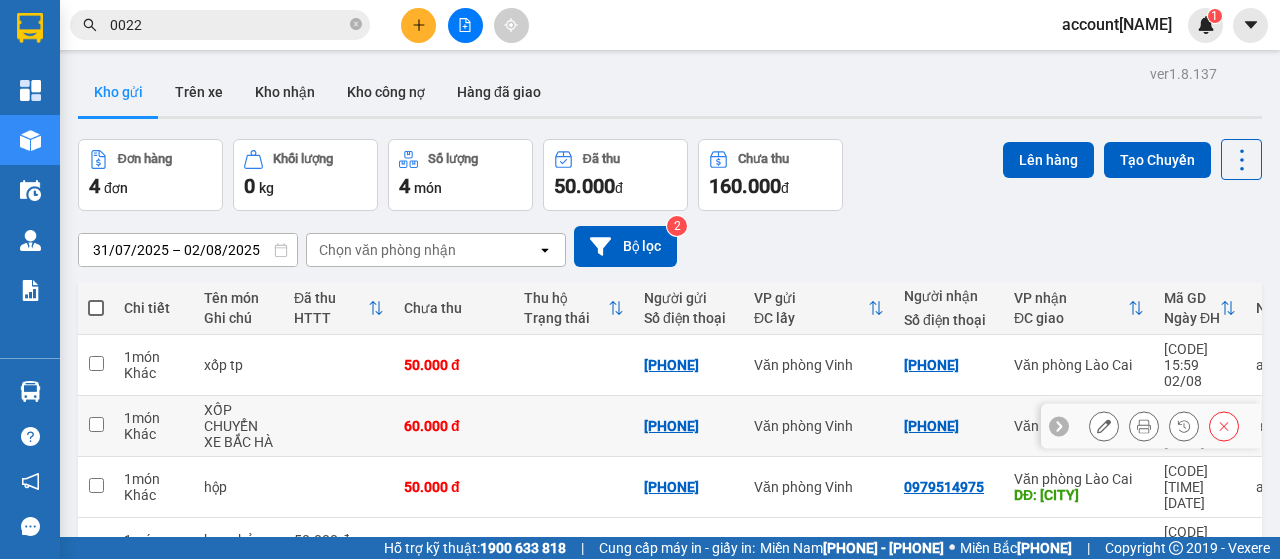click 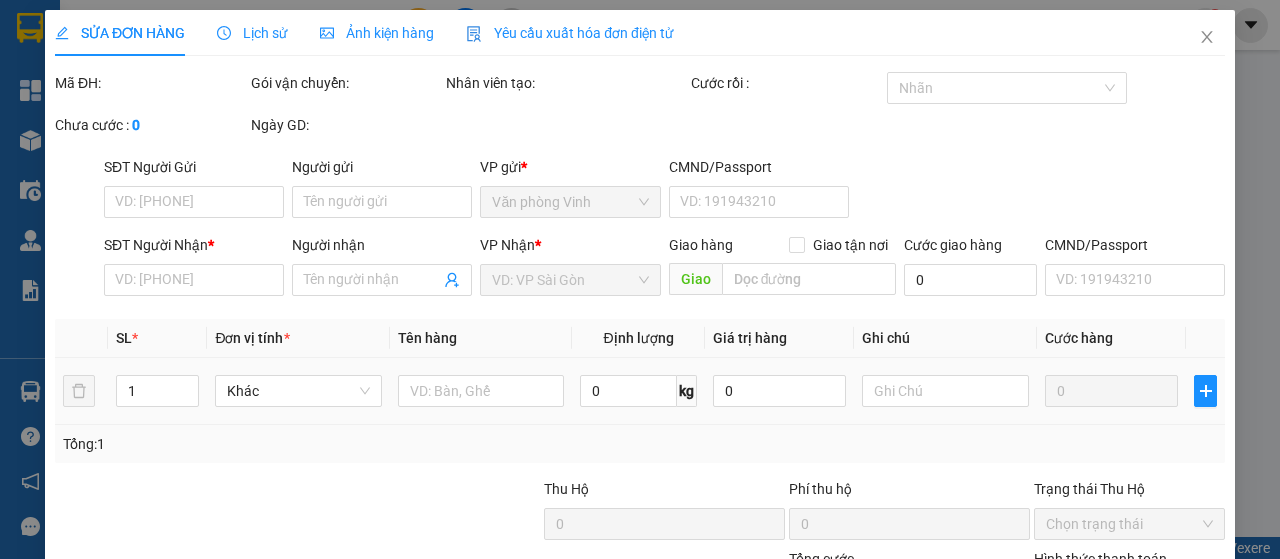 type on "[PHONE]" 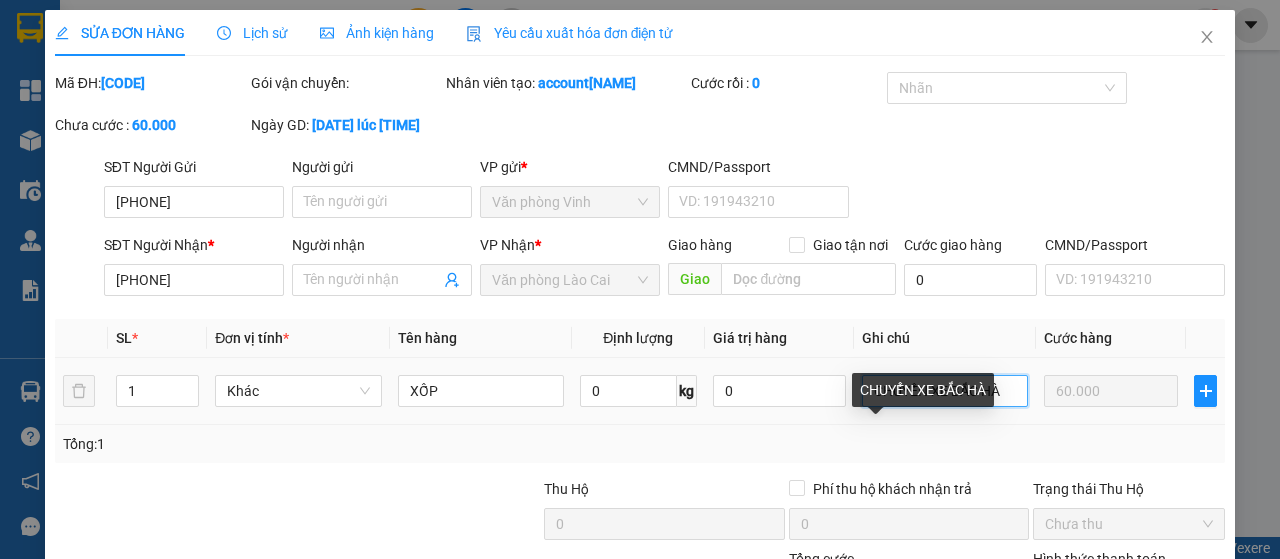 click on "CHUYỂN XE BẮC HÀ" at bounding box center (945, 391) 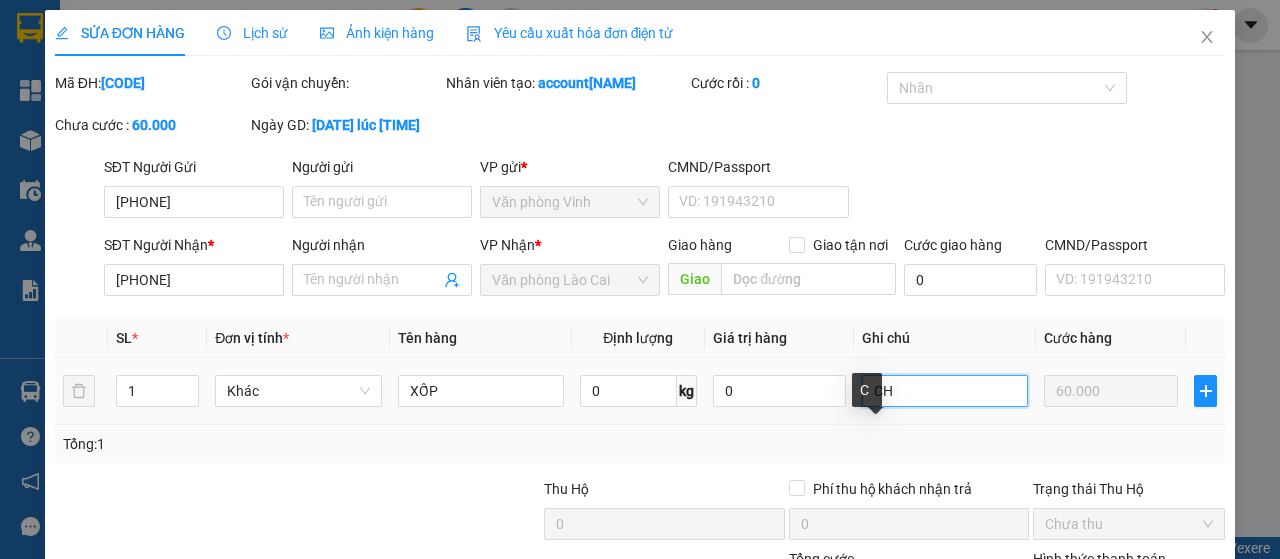 type on "C" 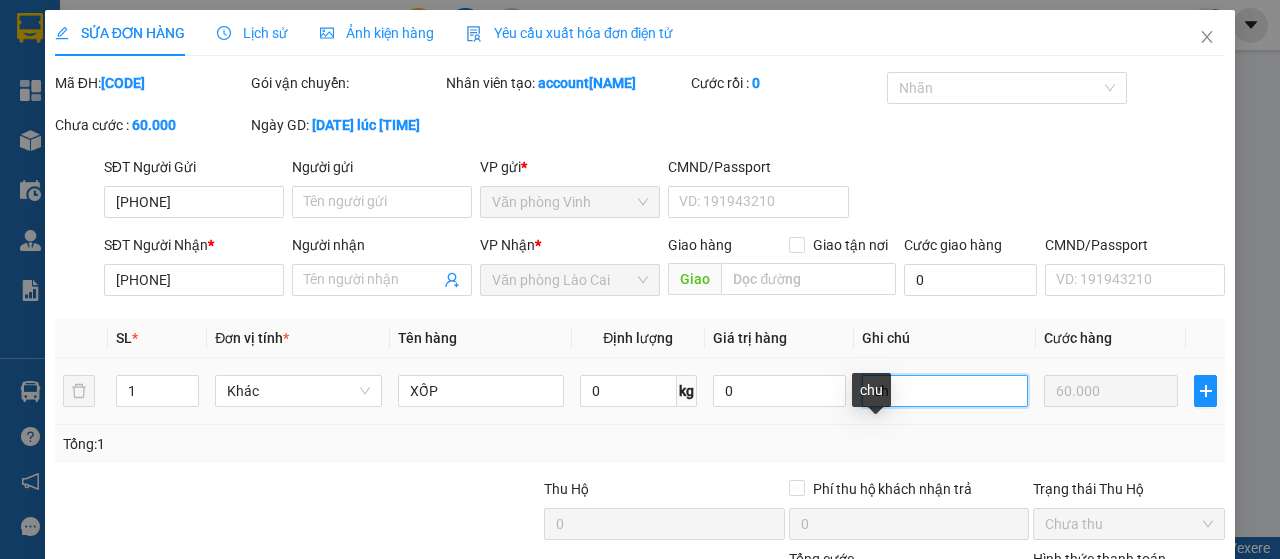 type on "c" 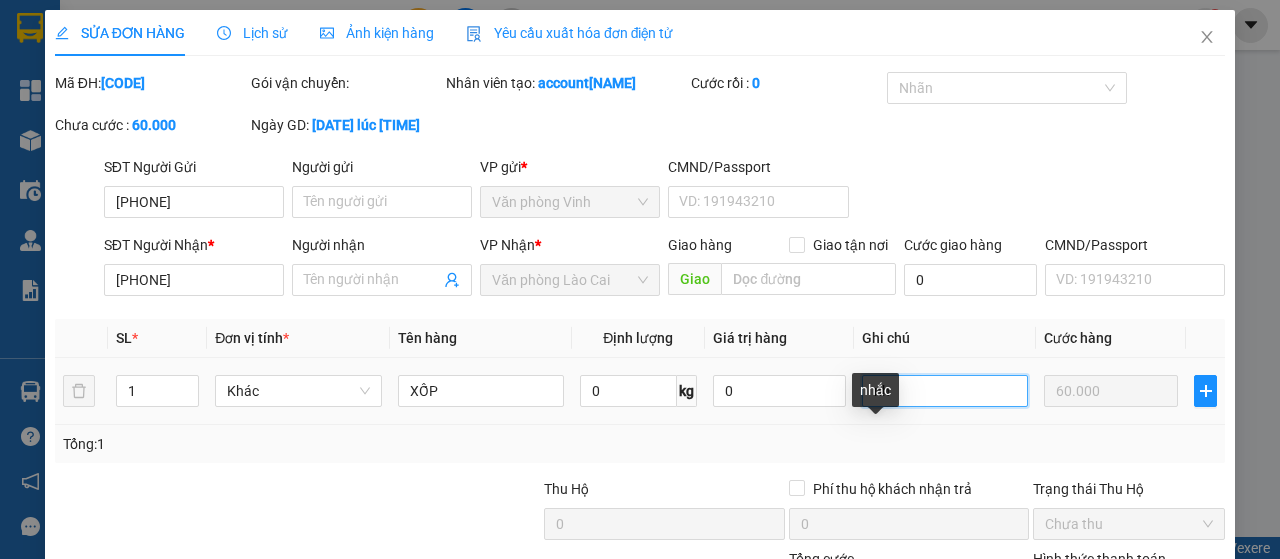 type on "n" 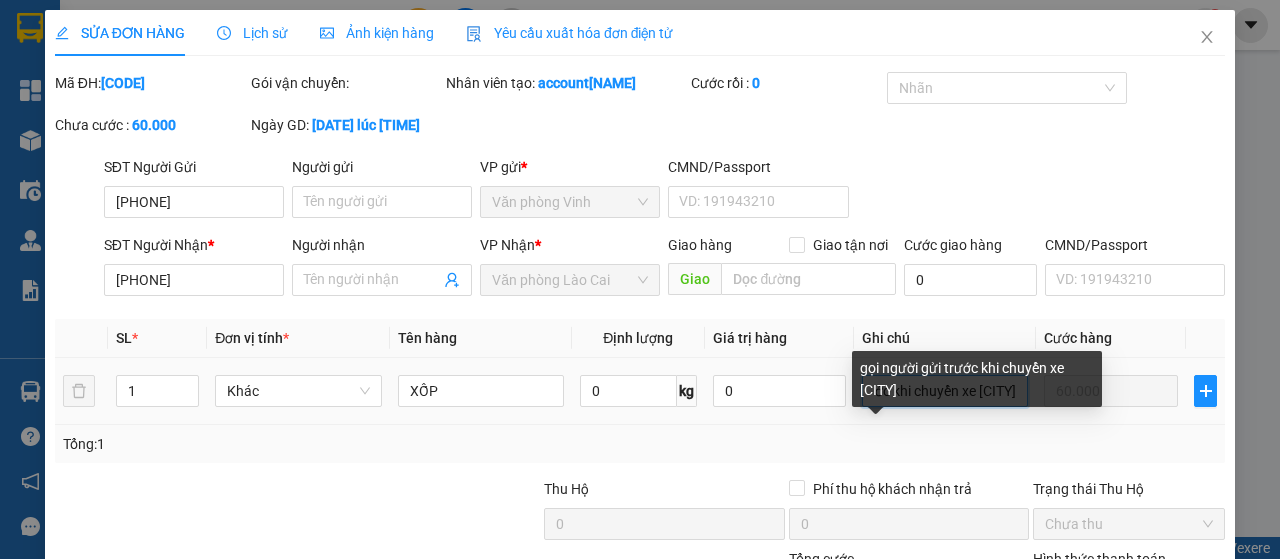 scroll, scrollTop: 0, scrollLeft: 119, axis: horizontal 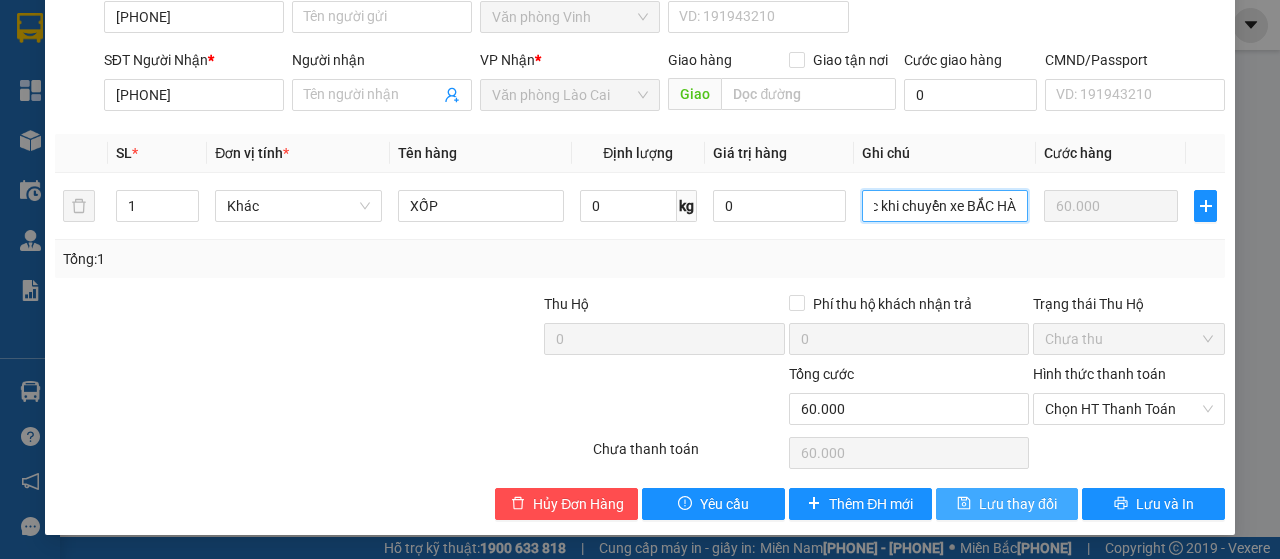 type on "gọi người gửi trước khi chuyển xe BẮC HÀ" 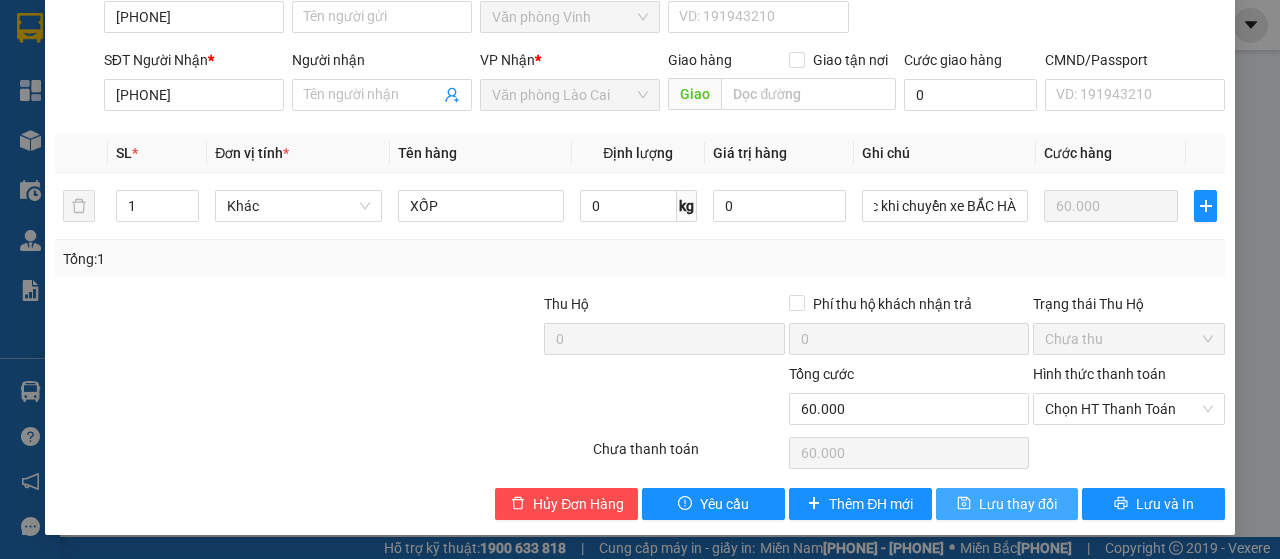 scroll, scrollTop: 0, scrollLeft: 0, axis: both 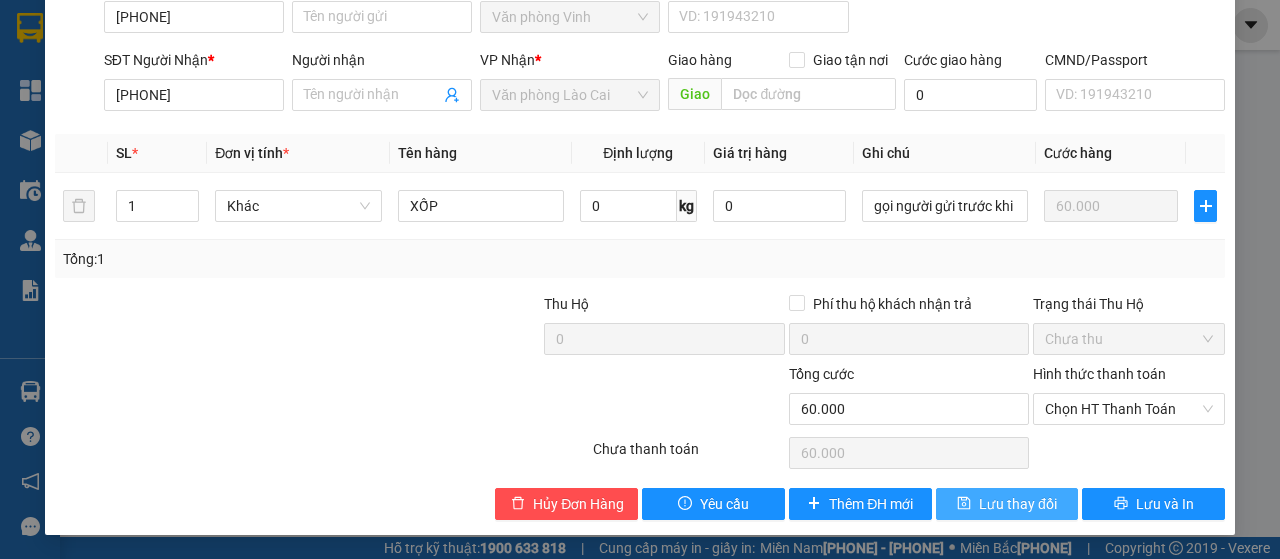 click on "Lưu thay đổi" at bounding box center [1018, 504] 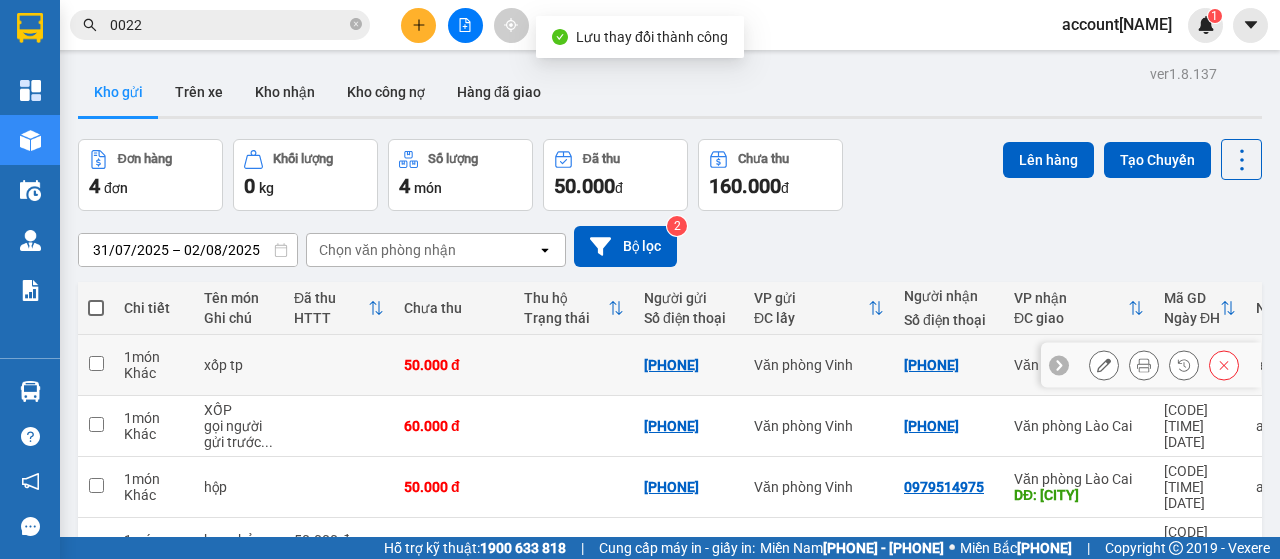 click at bounding box center (96, 363) 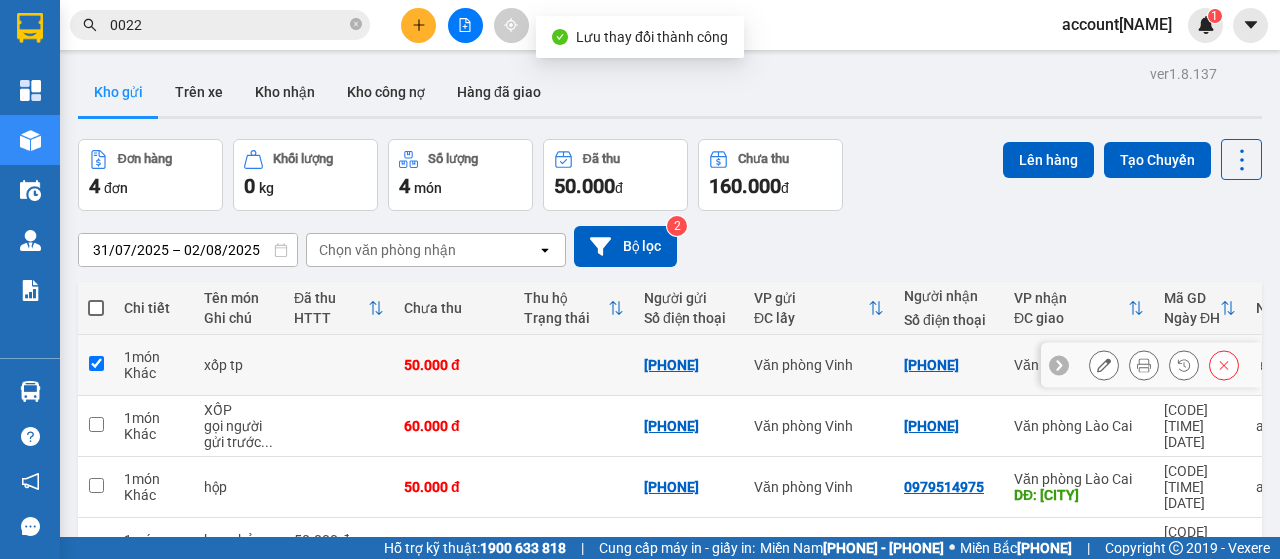 checkbox on "true" 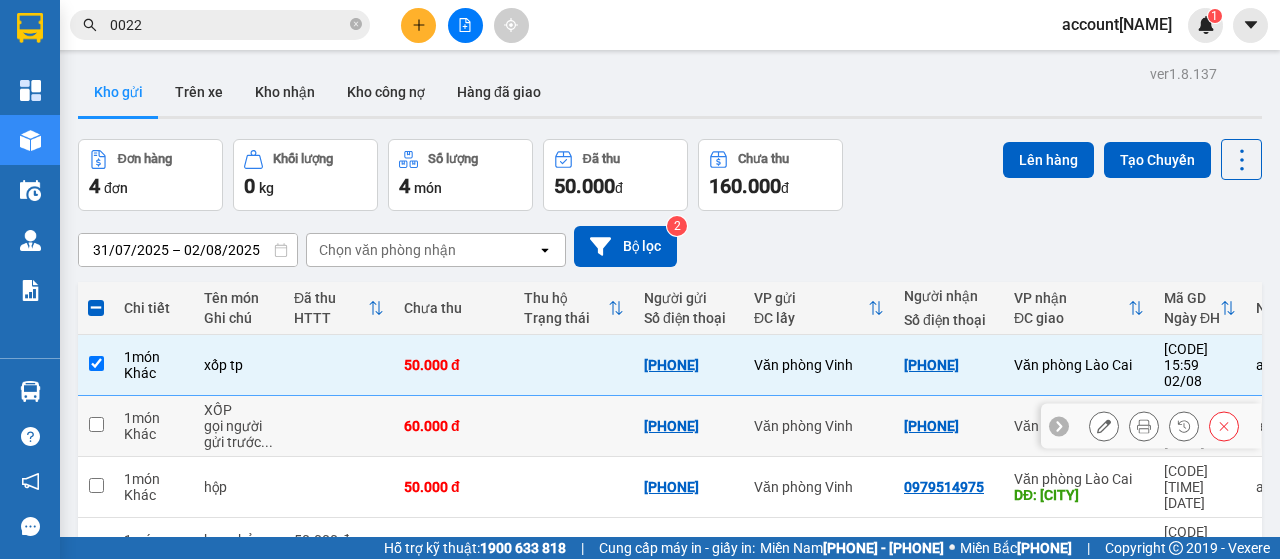 click at bounding box center (96, 424) 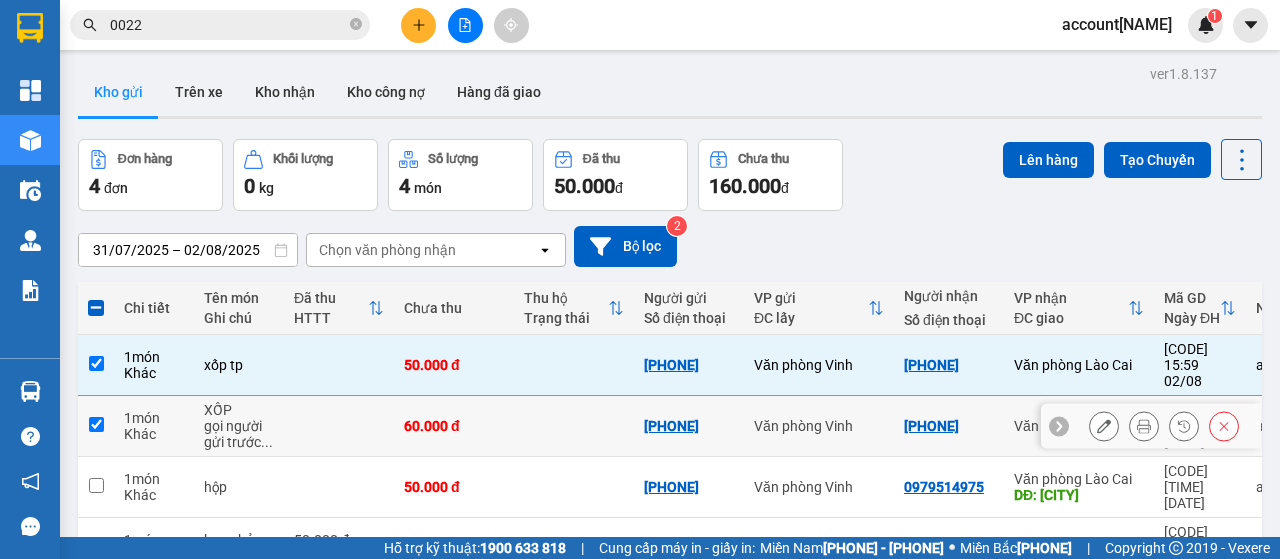 checkbox on "true" 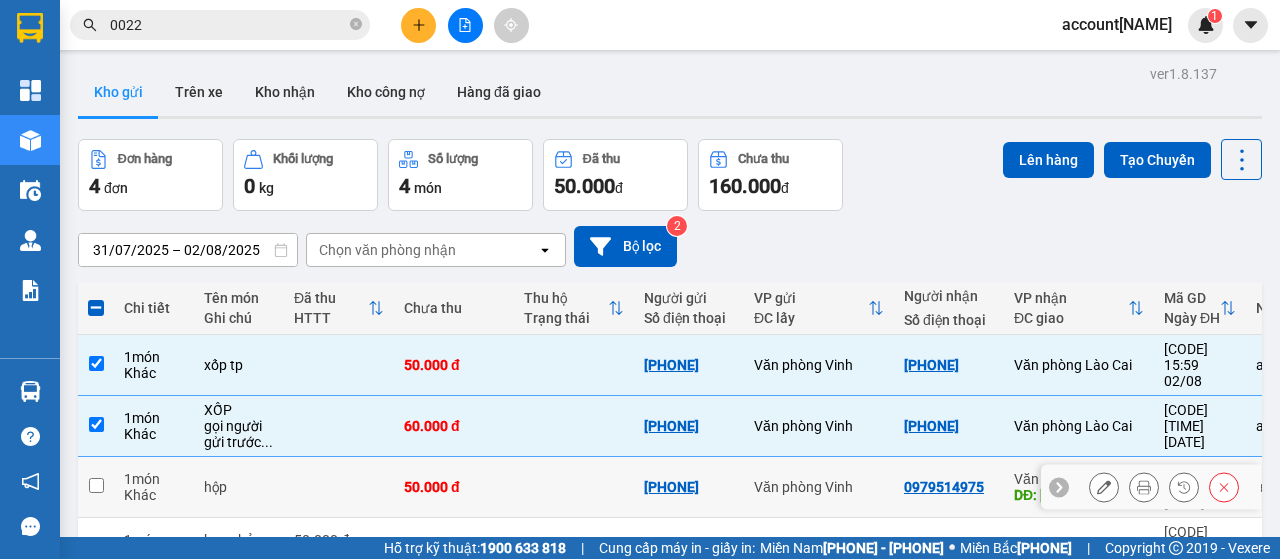click at bounding box center (96, 485) 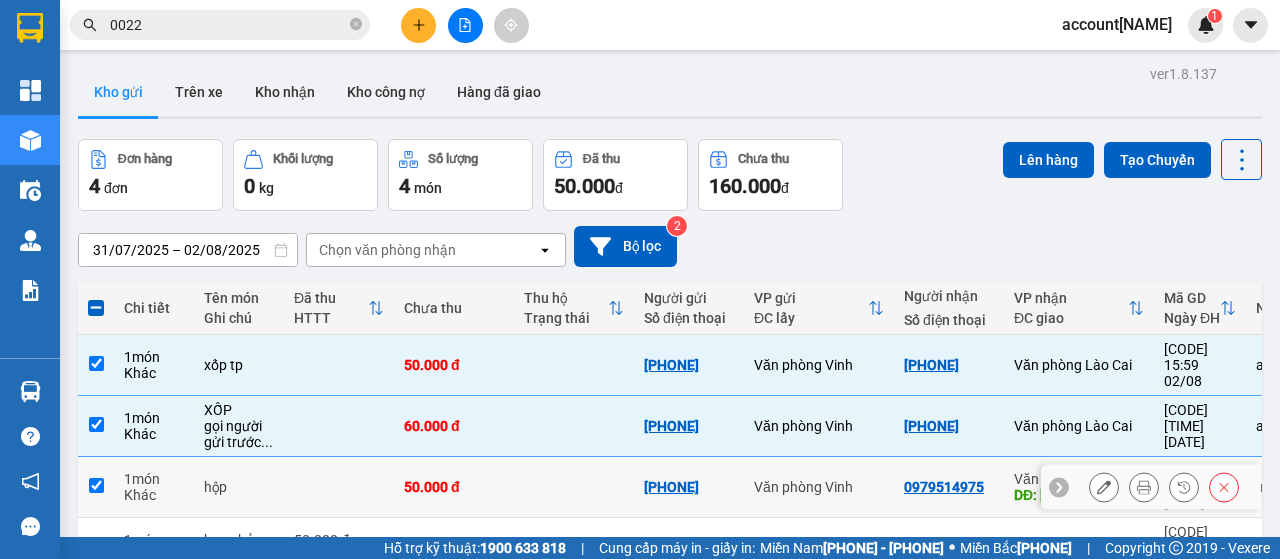 checkbox on "true" 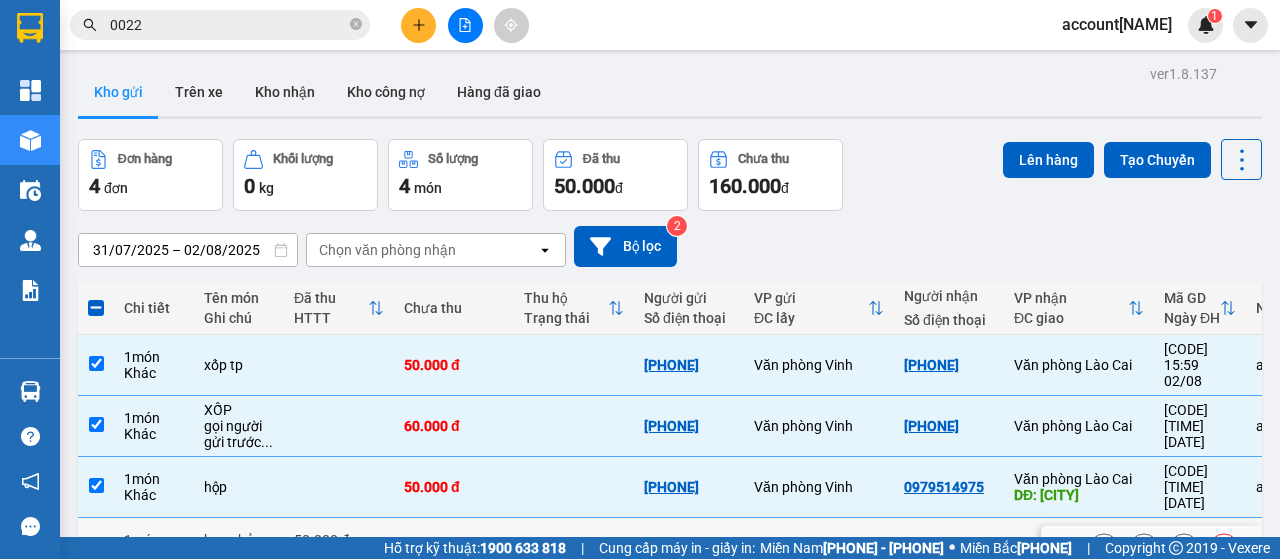 click at bounding box center [96, 546] 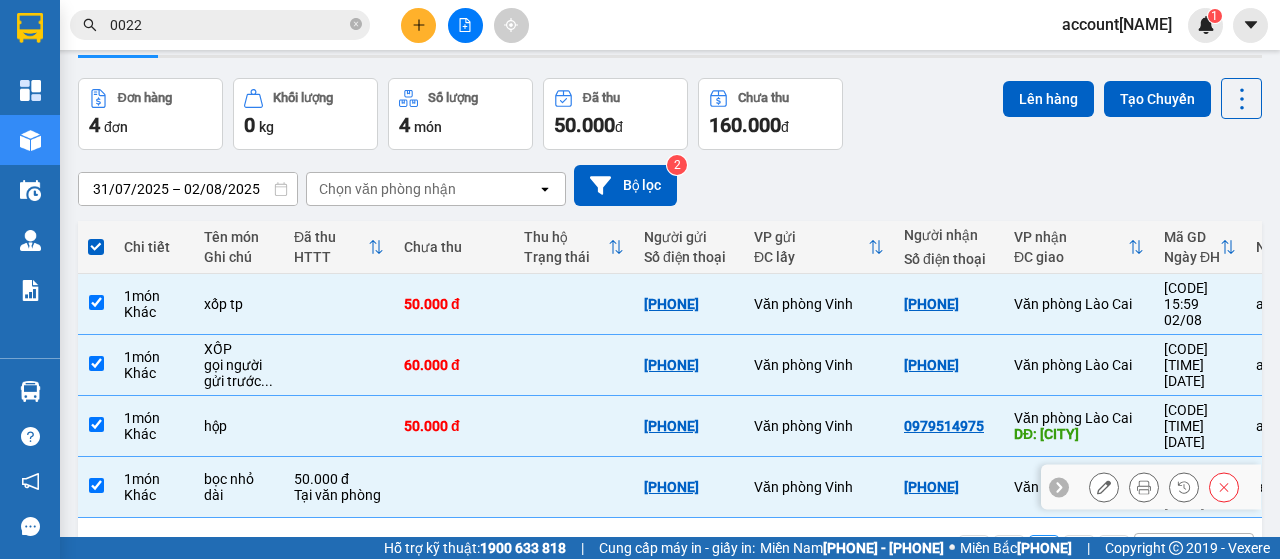 scroll, scrollTop: 92, scrollLeft: 0, axis: vertical 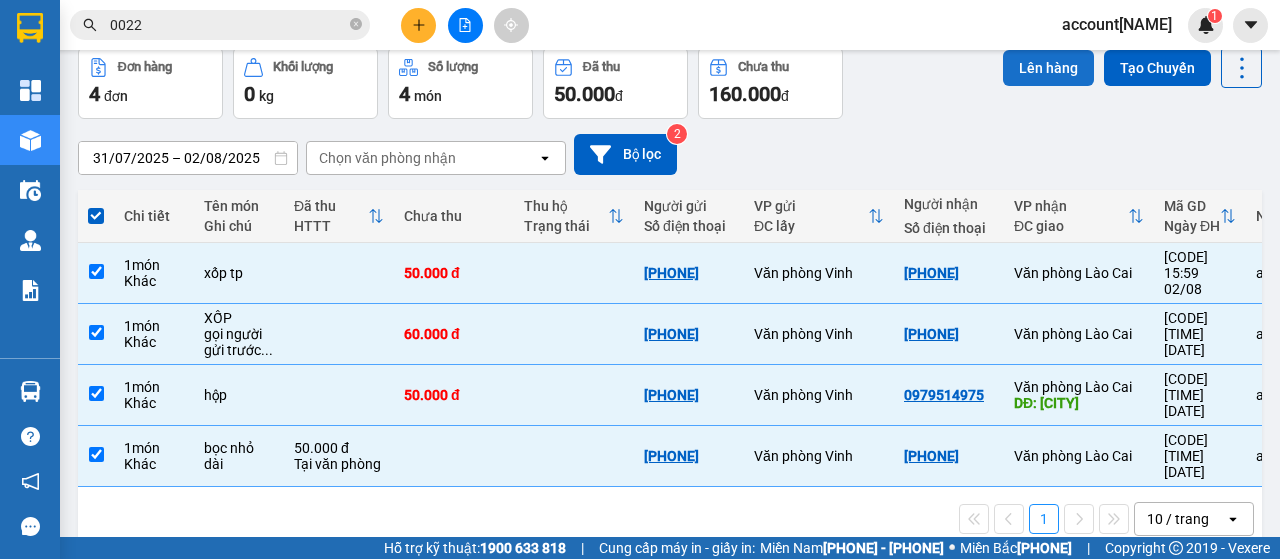 click on "Lên hàng" at bounding box center (1048, 68) 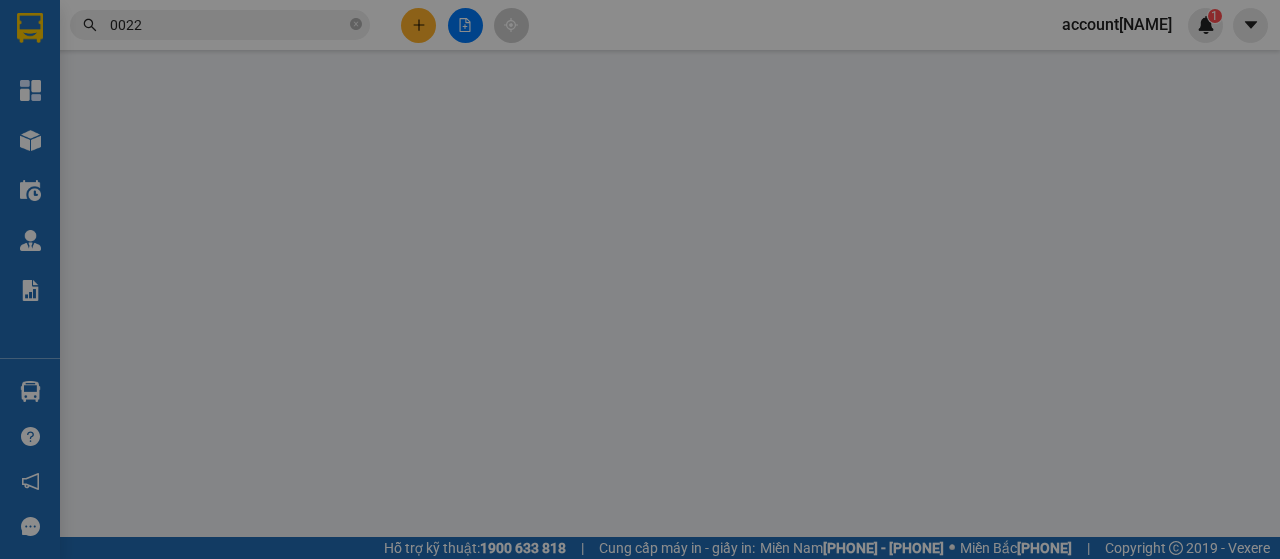 scroll, scrollTop: 0, scrollLeft: 0, axis: both 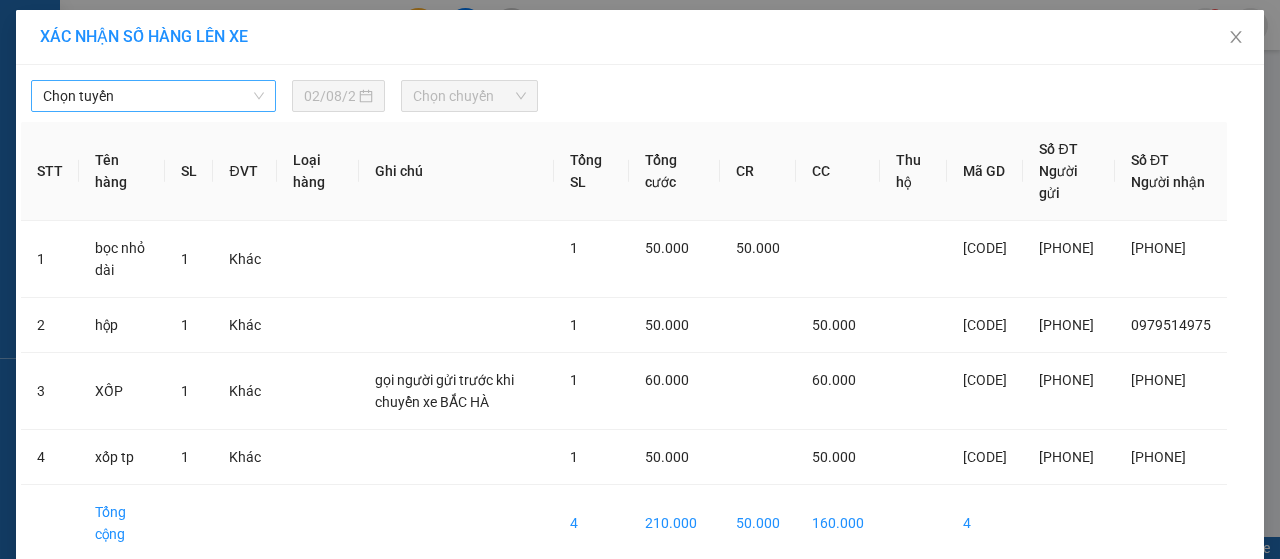 click on "Chọn tuyến" at bounding box center [153, 96] 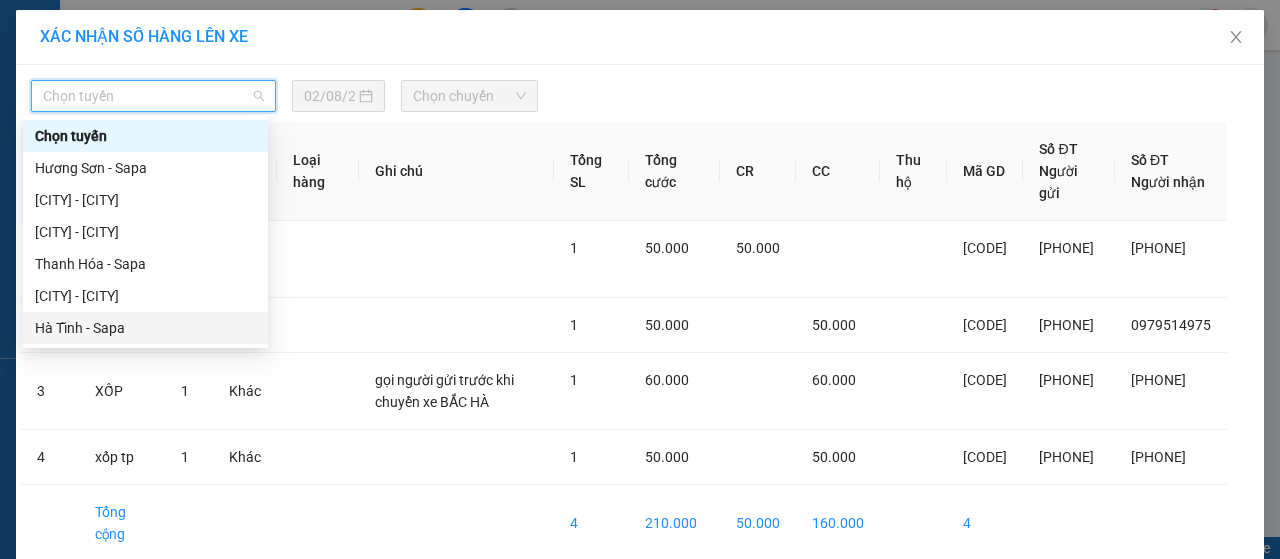 click on "Hà Tĩnh - Sapa" at bounding box center [145, 328] 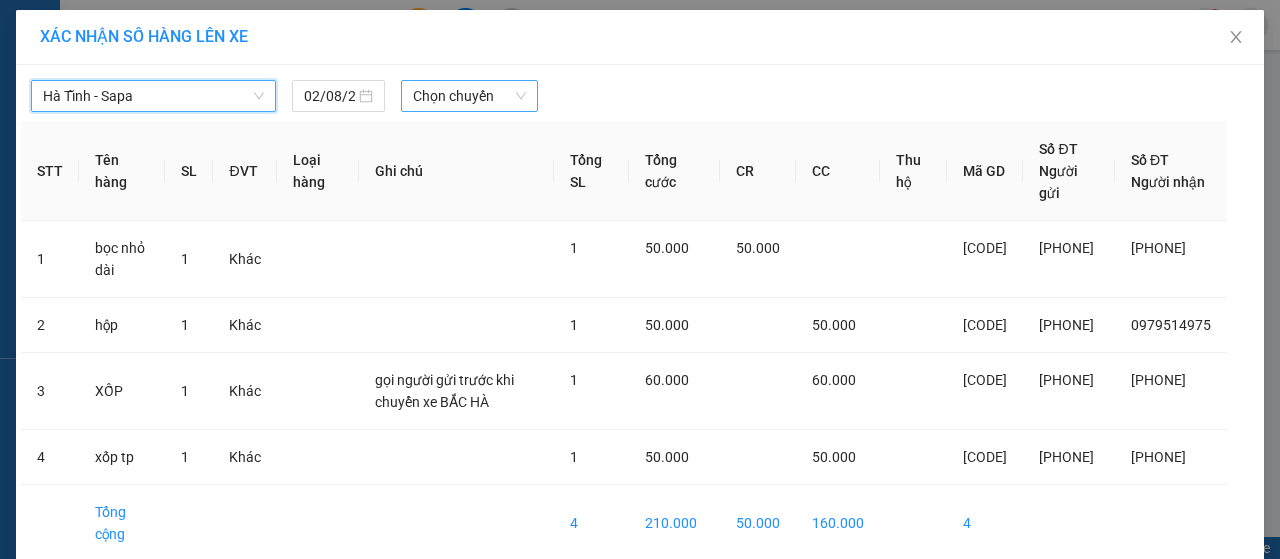 click on "Chọn chuyến" at bounding box center (469, 96) 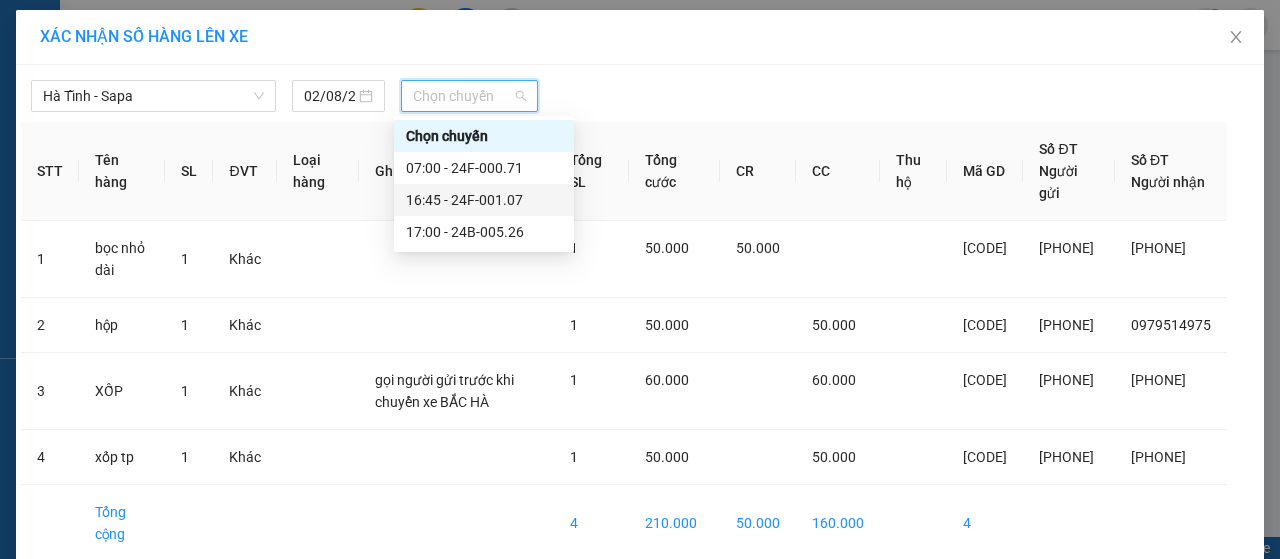 click on "16:45     - 24F-001.07" at bounding box center (484, 200) 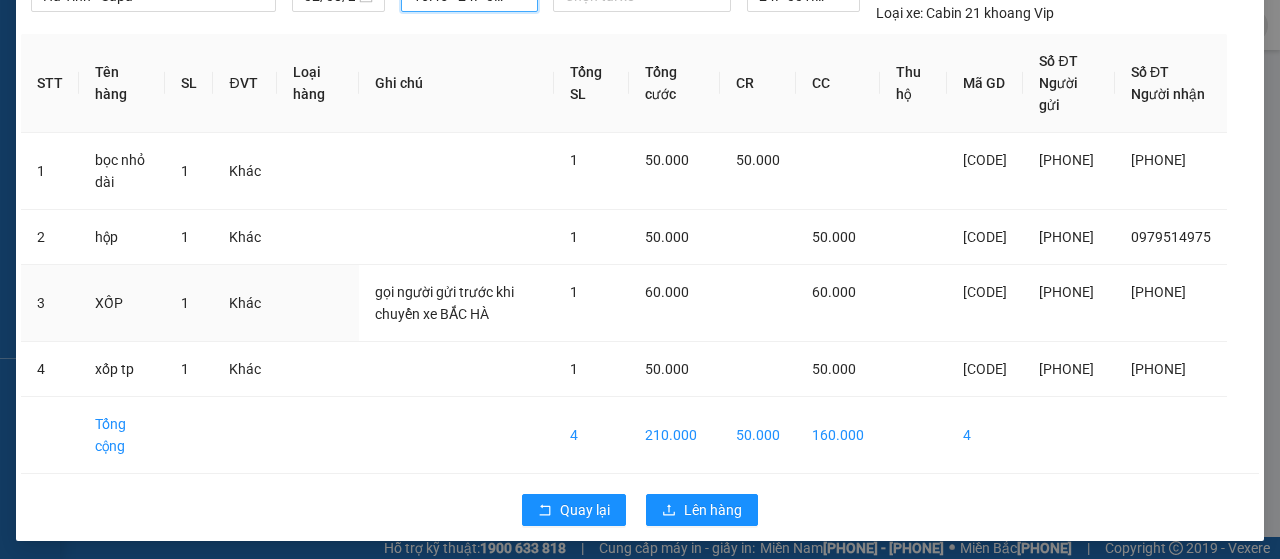 scroll, scrollTop: 103, scrollLeft: 0, axis: vertical 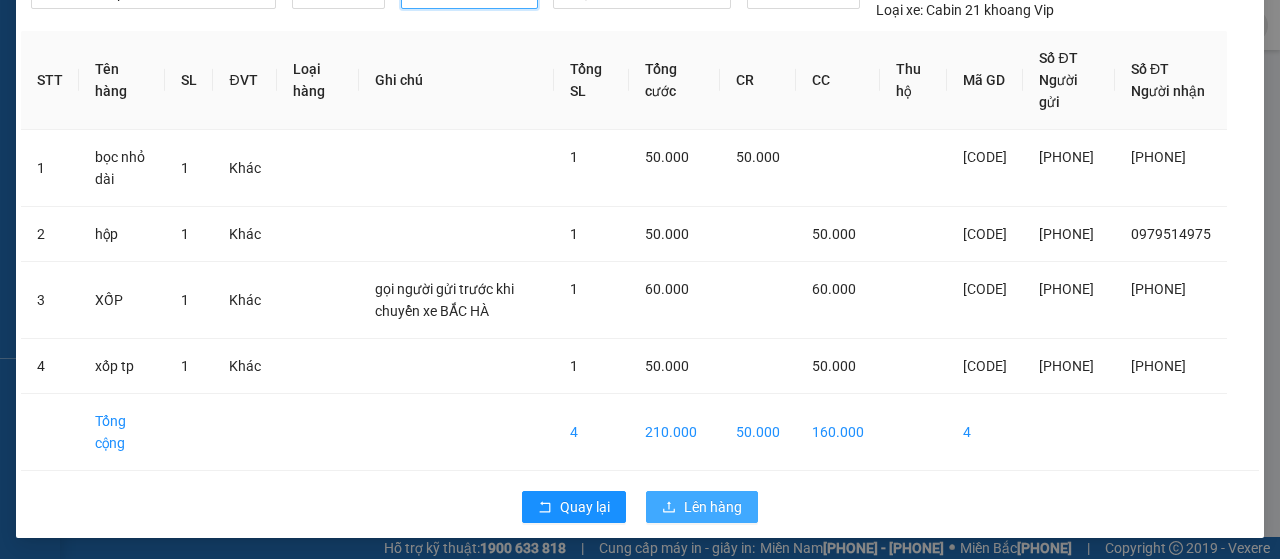 click on "Lên hàng" at bounding box center [713, 507] 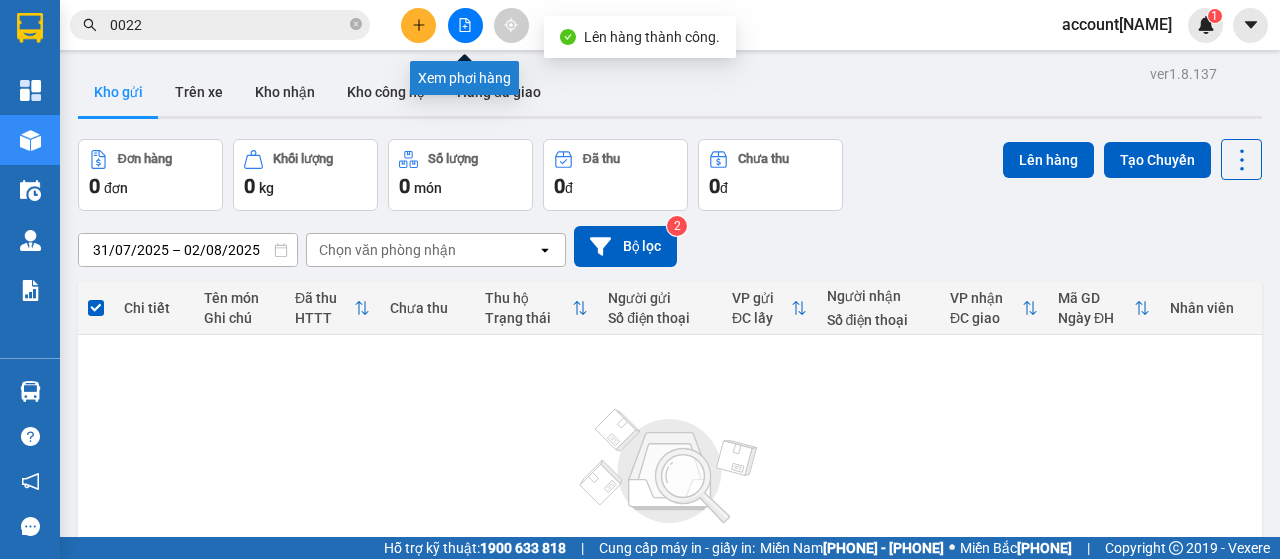 click 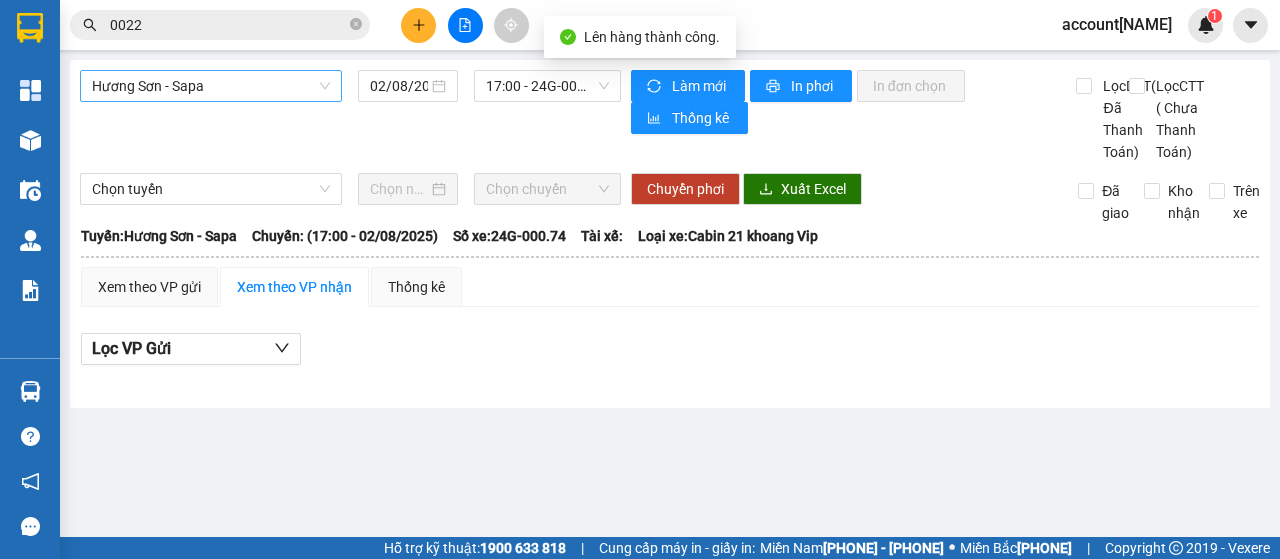 click on "Hương Sơn - Sapa" at bounding box center (211, 86) 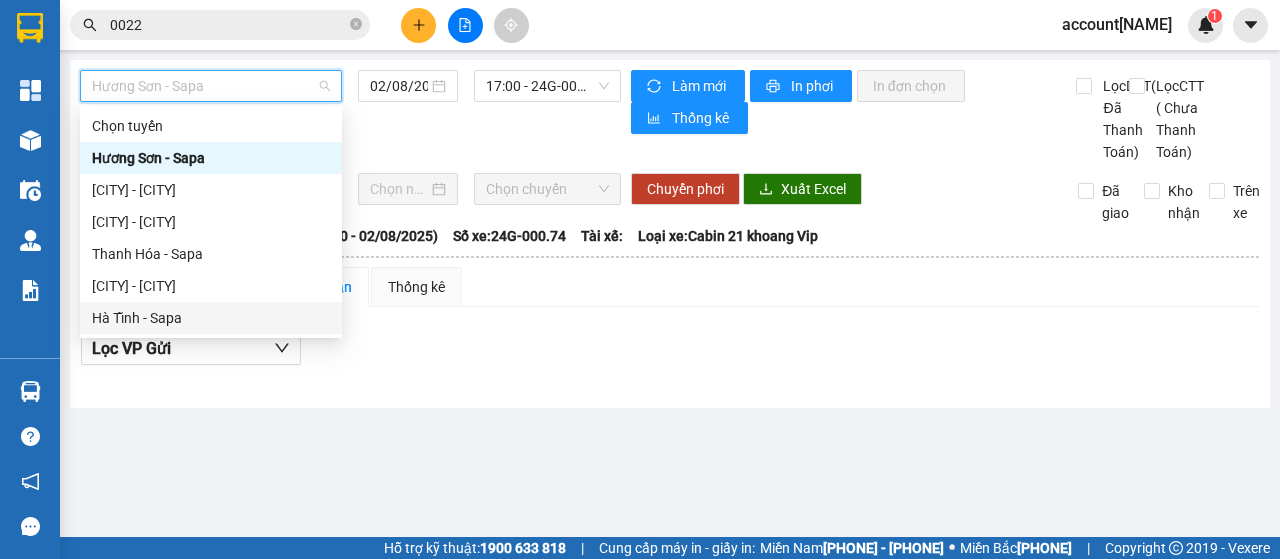 click on "Hà Tĩnh - Sapa" at bounding box center [211, 318] 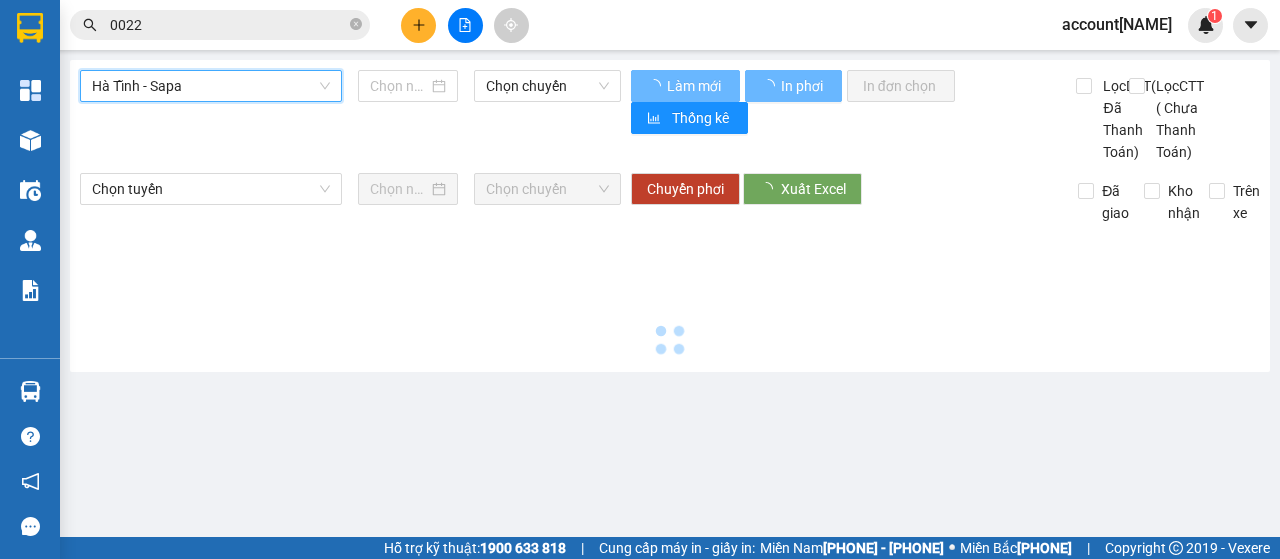 type on "02/08/2025" 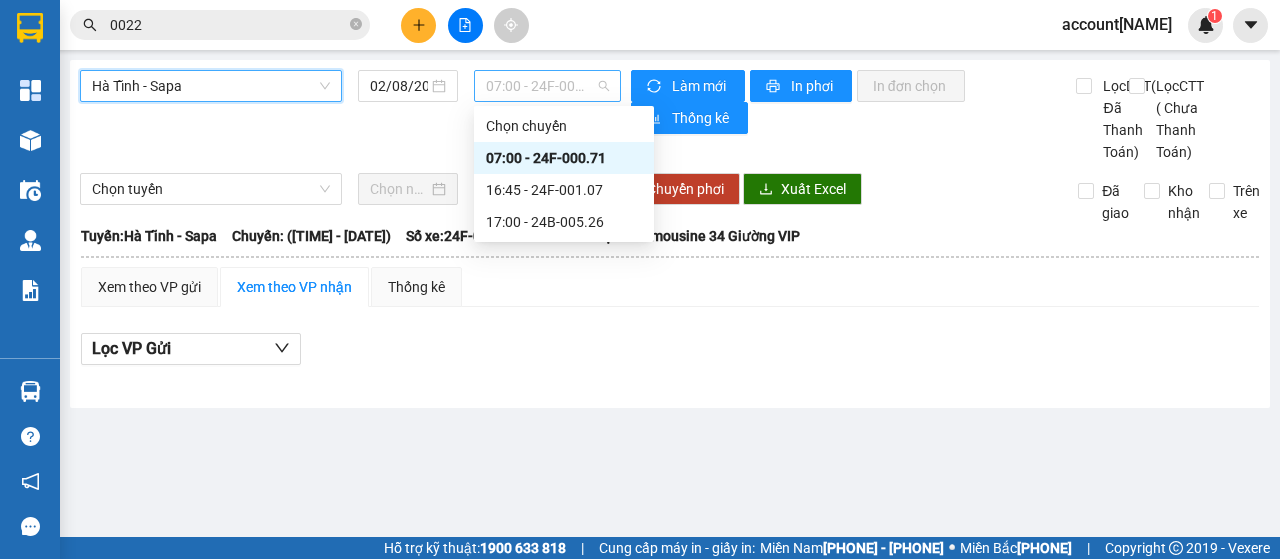 click on "07:00     - 24F-000.71" at bounding box center [547, 86] 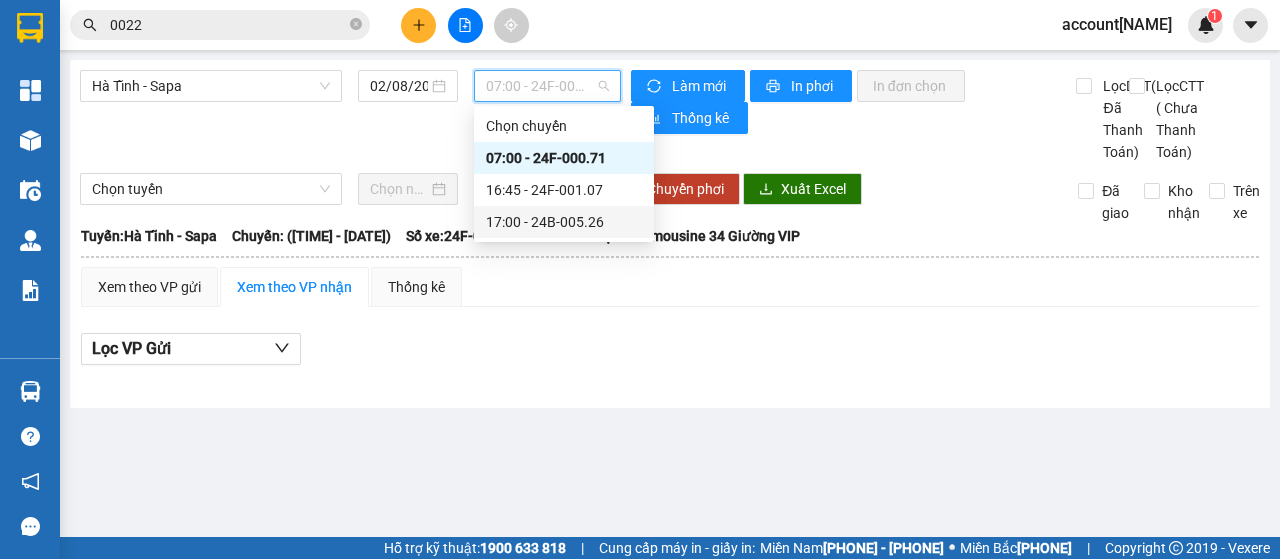 click on "17:00     - 24B-005.26" at bounding box center (564, 222) 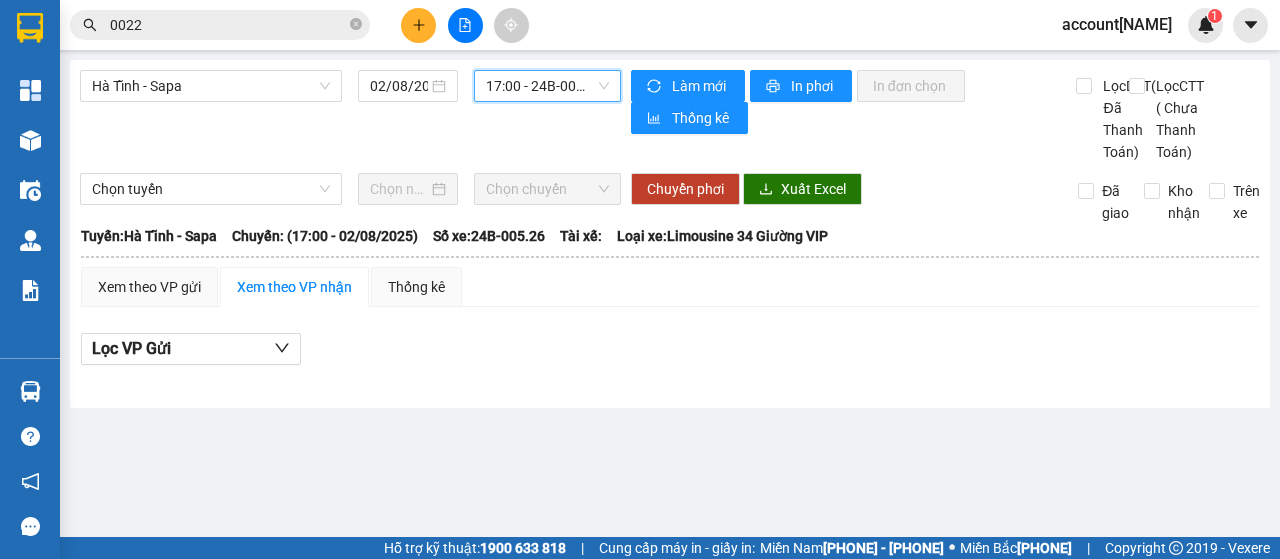 click on "17:00     - 24B-005.26" at bounding box center [547, 86] 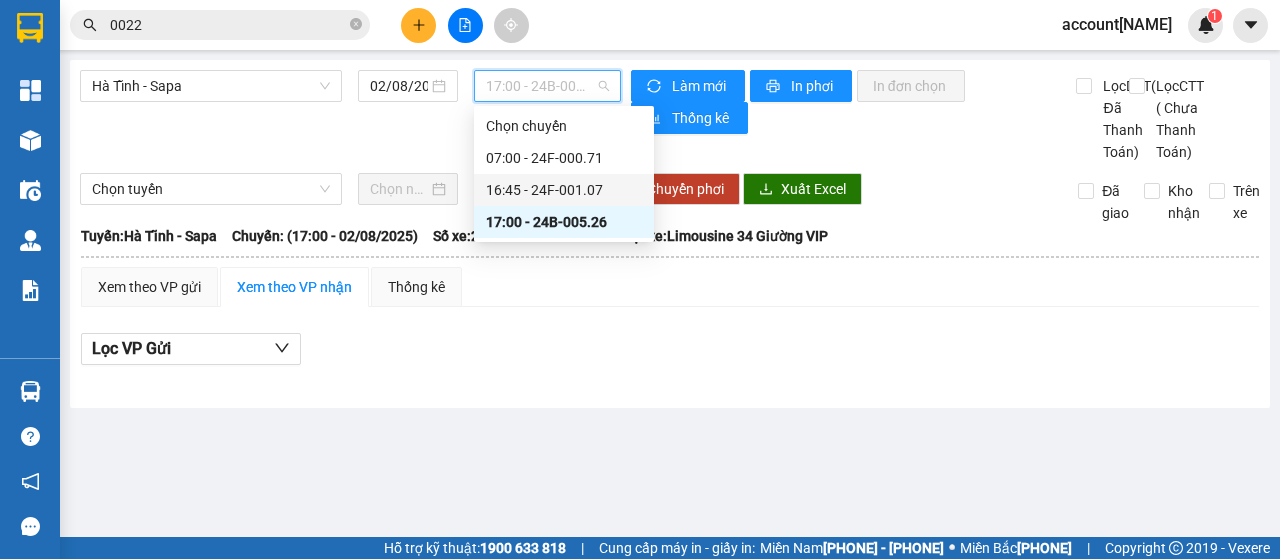 click on "16:45     - 24F-001.07" at bounding box center [564, 190] 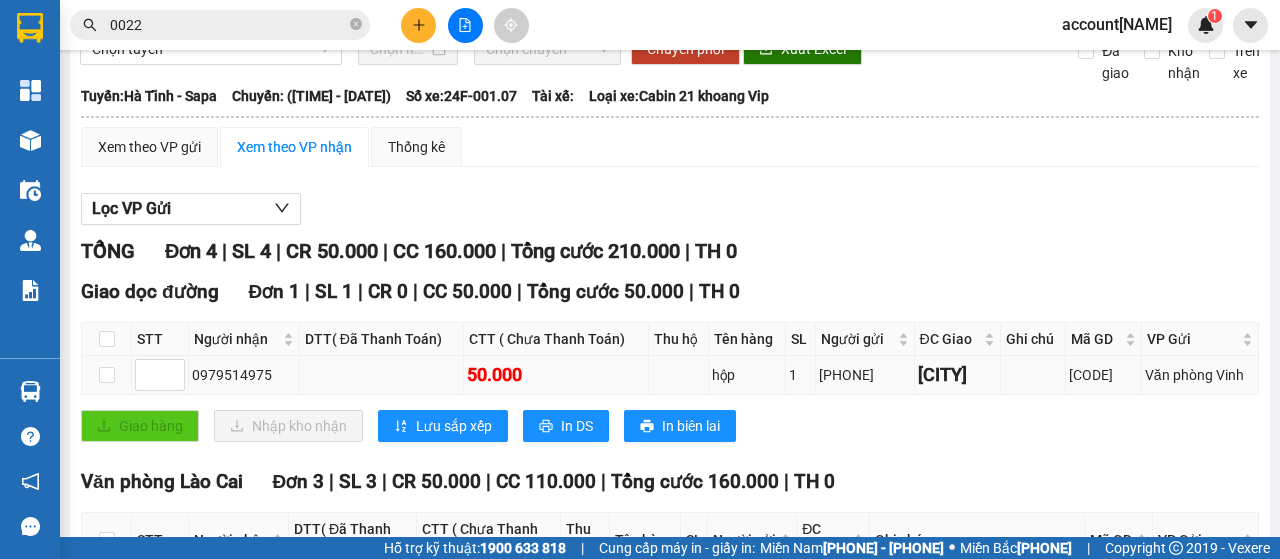 scroll, scrollTop: 0, scrollLeft: 0, axis: both 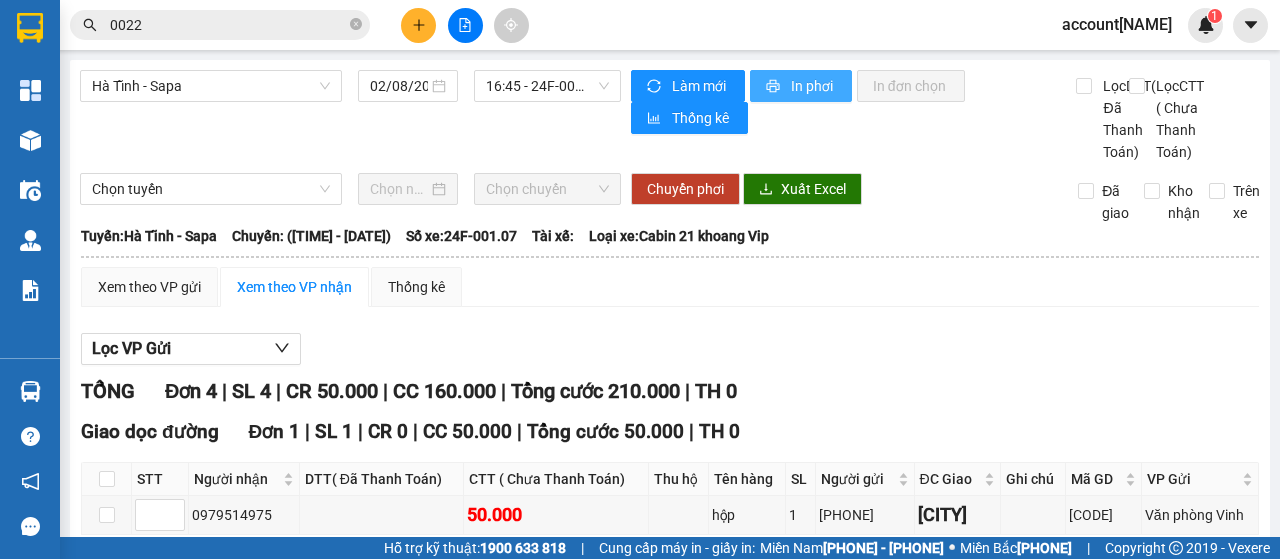 click on "In phơi" at bounding box center [813, 86] 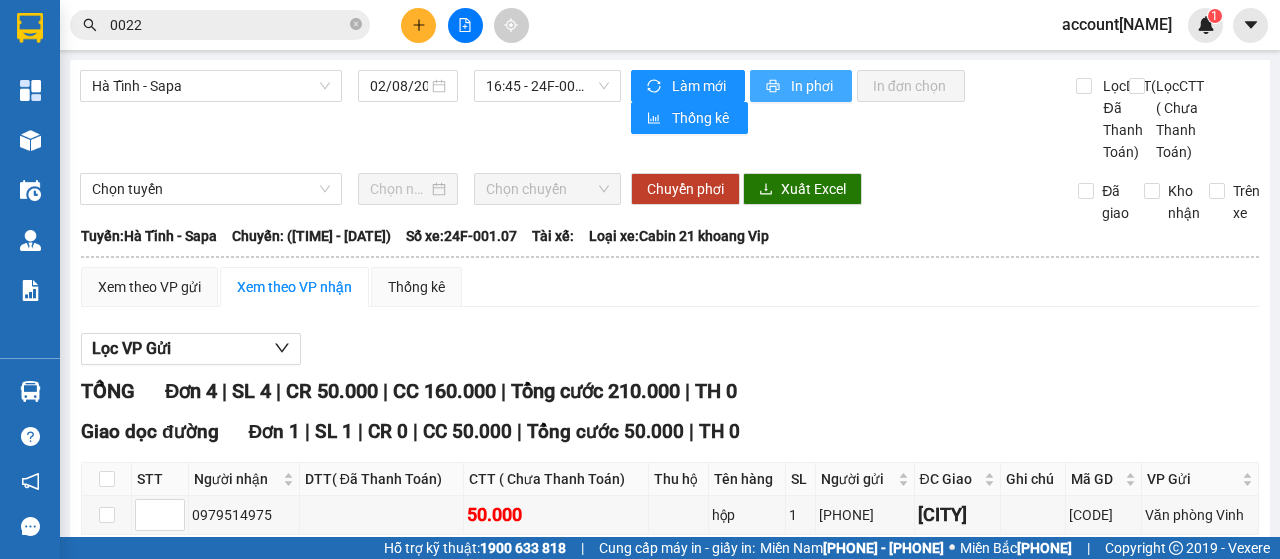 scroll, scrollTop: 0, scrollLeft: 0, axis: both 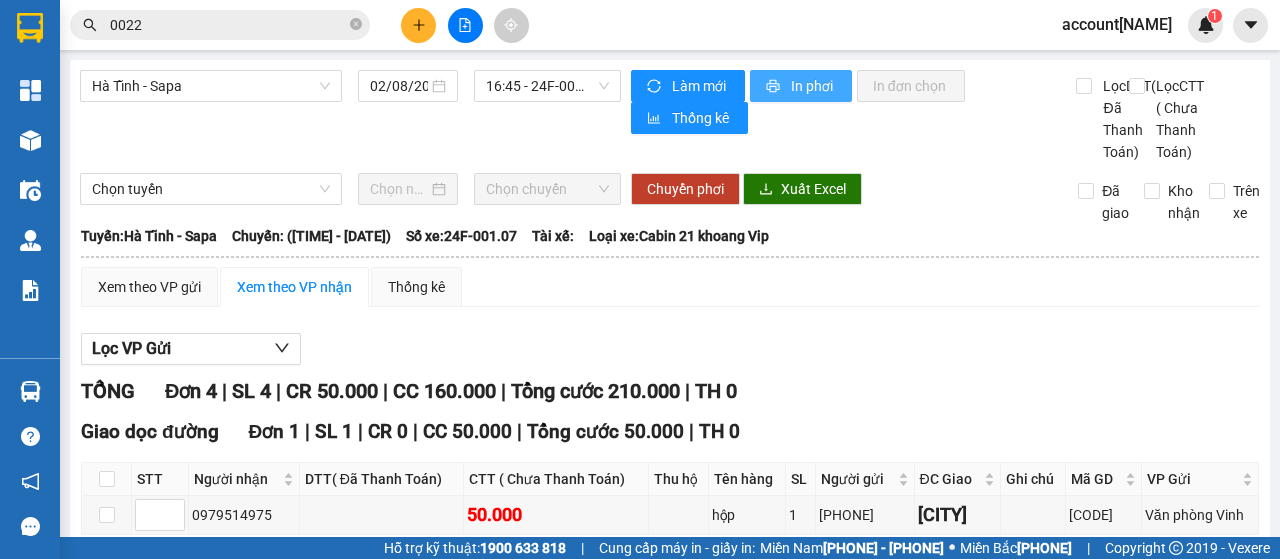 click on "In phơi" at bounding box center (813, 86) 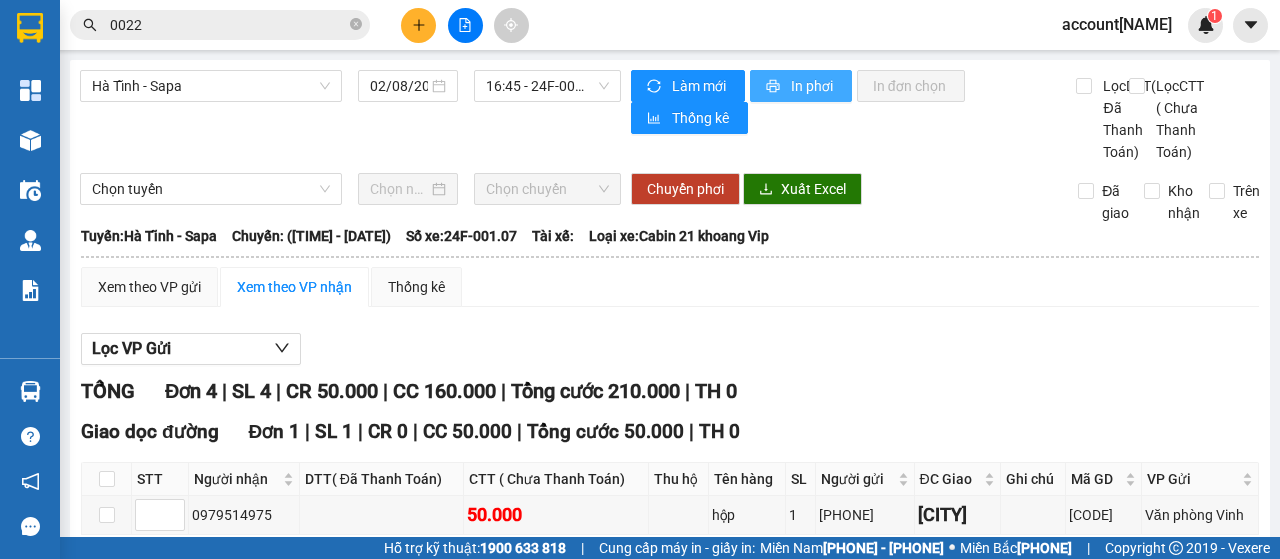 scroll, scrollTop: 0, scrollLeft: 0, axis: both 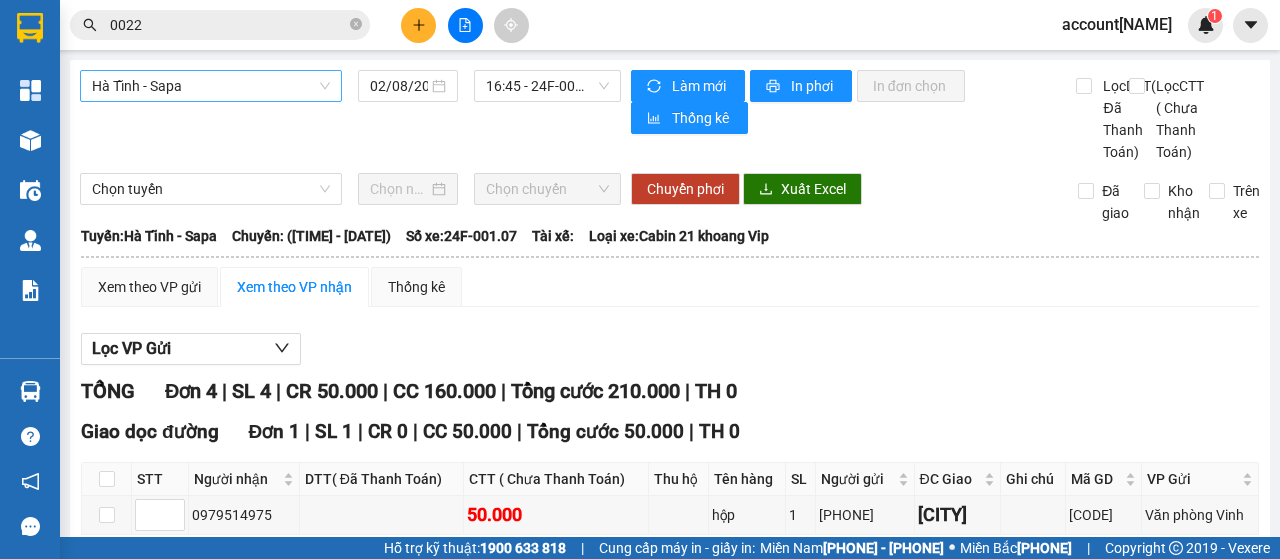 click on "Hà Tĩnh - Sapa" at bounding box center [211, 86] 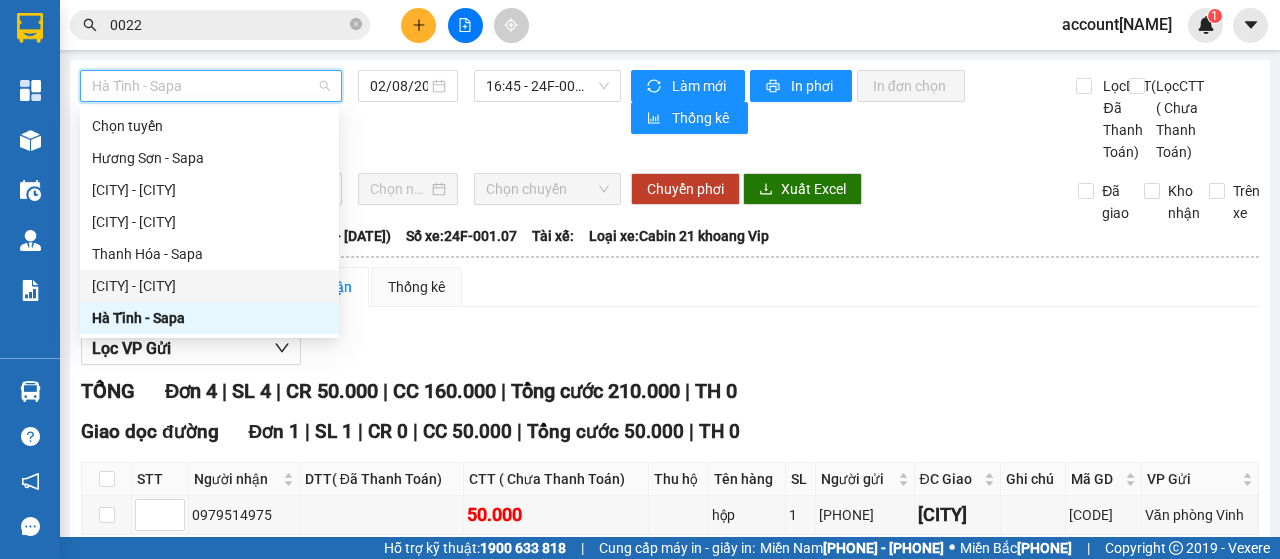 click on "[CITY] - [CITY]" at bounding box center [209, 286] 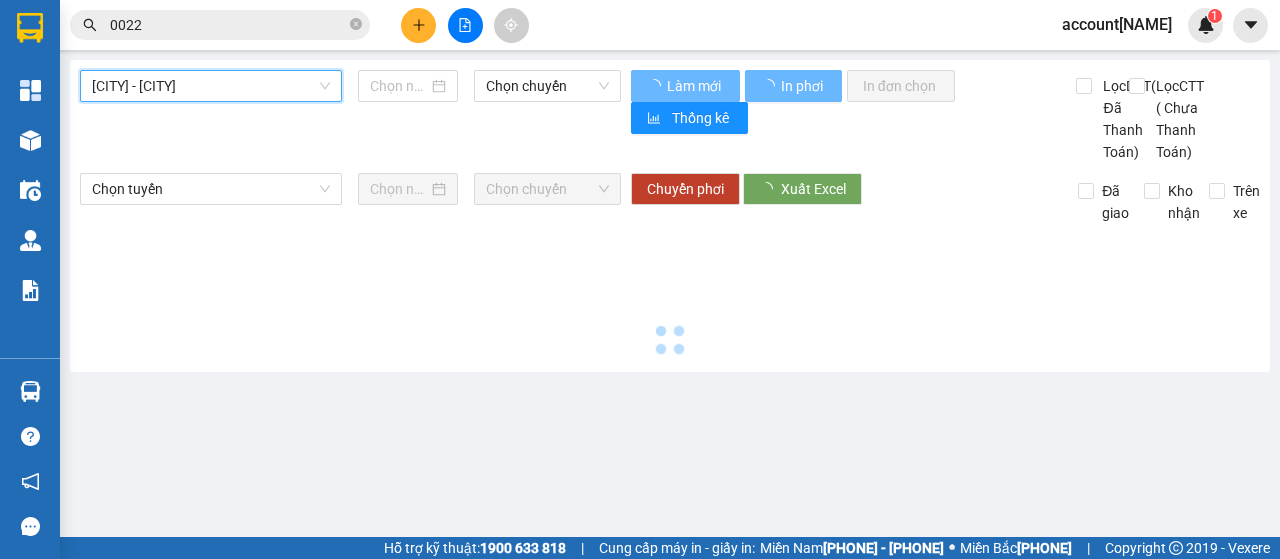 type on "02/08/2025" 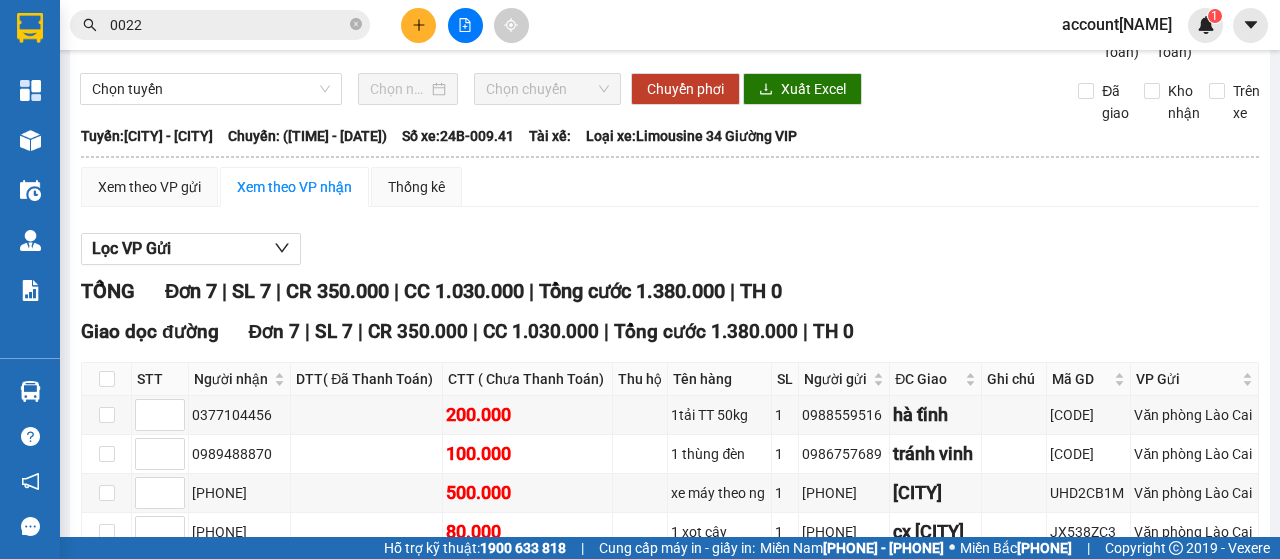 scroll, scrollTop: 0, scrollLeft: 0, axis: both 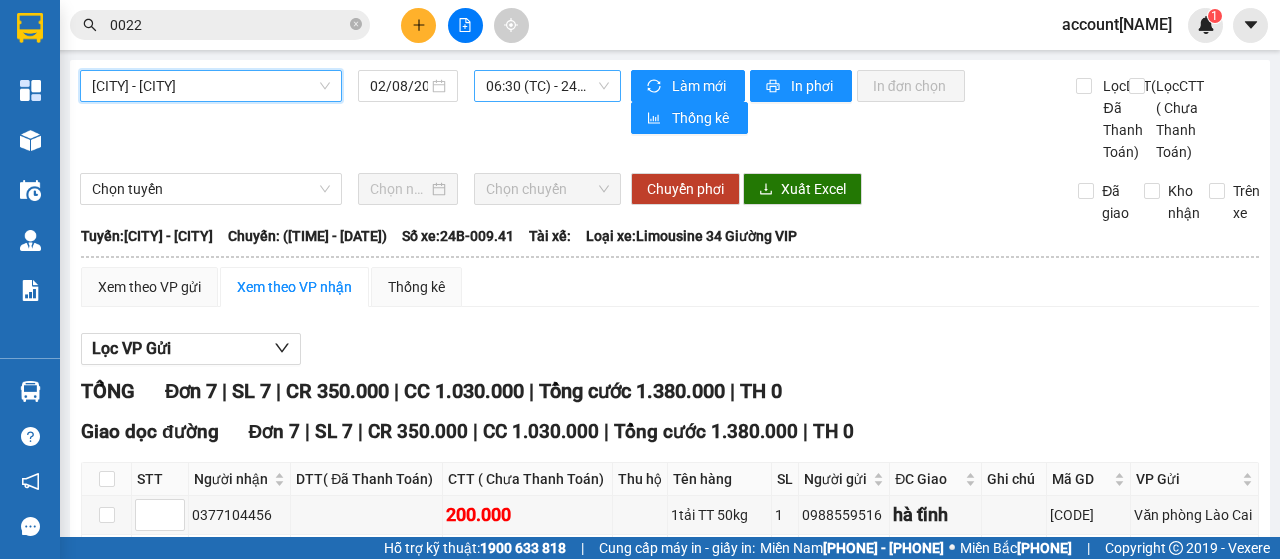 click on "06:30   (TC)   - 24B-009.41" at bounding box center (547, 86) 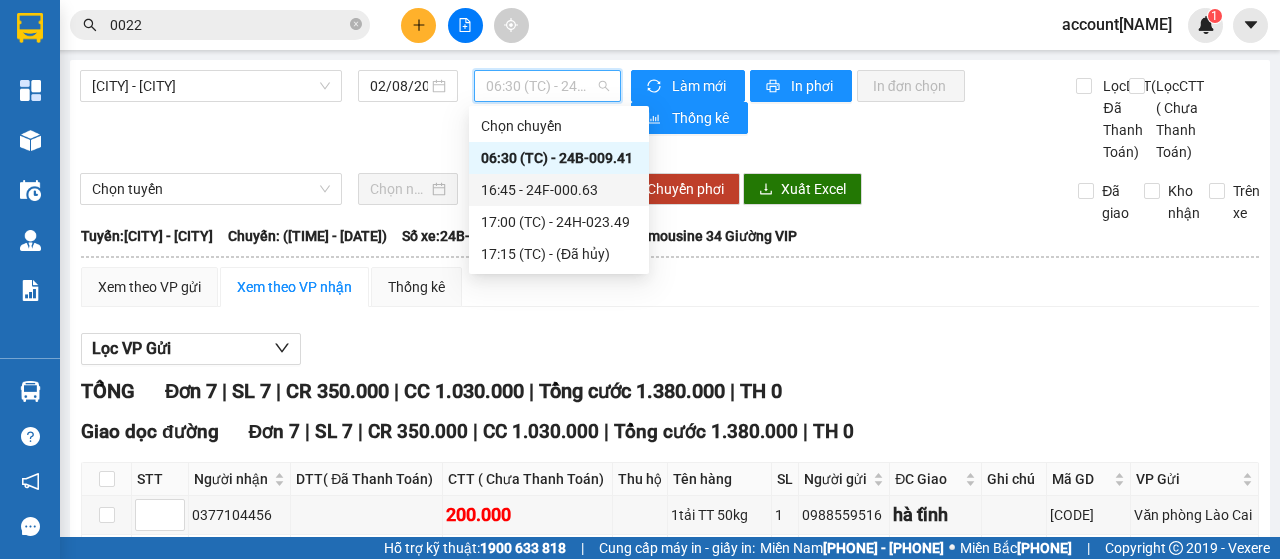 click on "16:45     - 24F-000.63" at bounding box center (559, 190) 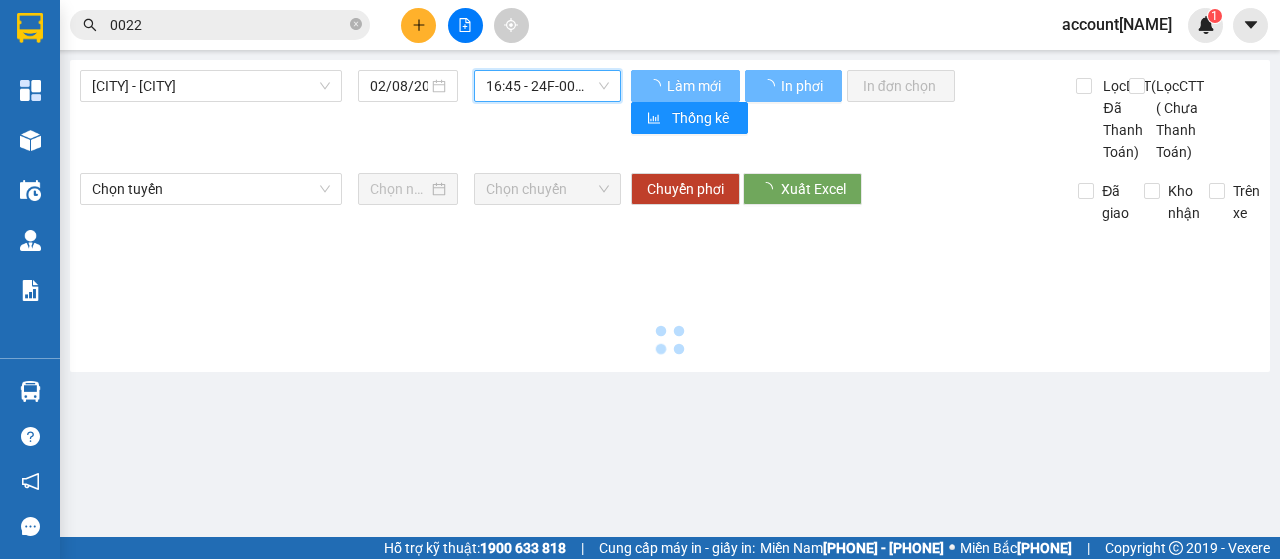 click on "CHUYỂN XE  Làm mới In phơi In đơn chọn Thống kê Lọc  DTT( Đã Thanh Toán) Lọc  CTT ( Chưa Thanh Toán) Chọn tuyến Chọn chuyến Chuyển phơi Xuất Excel Đã giao Kho nhận Trên xe [NAME] ([CITY] - [CITY])   [PHONE]   Số [NUMBER] [STREET] Văn phòng [CITY]  -  [TIME] - [DATE] Tuyến:  [CITY] - [CITY] Chuyến:   ([TIME] - [DATE]) Số xe:  [CODE]   Loại xe:  Cabin 21 khoang Vip TỔNG Đơn   7 | SL   7 | CR   350.000 | CC   1.030.000 | Tổng cước   1.380.000 | TH   0 STT Người nhận DTT( Đã Thanh Toán) CTT ( Chưa Thanh Toán) Thu hộ Tên hàng SL Người gửi ĐC Giao Ghi chú Mã GD VP Gửi Ký nhận Giao dọc đường Đơn   7 | SL   7 | CR   350.000 | CC   1.030.000 | Tổng cước   1.380.000 | TH   0 1  [PHONE] 200.000 1tải TT 50kg 1  [PHONE] [CITY] [CODE] Văn phòng [CITY]  2  [PHONE] 100.000 1 thùng đèn  1  [PHONE] tránh [CITY]  [CODE] Văn phòng [CITY]  3 1 4 1" at bounding box center [670, 216] 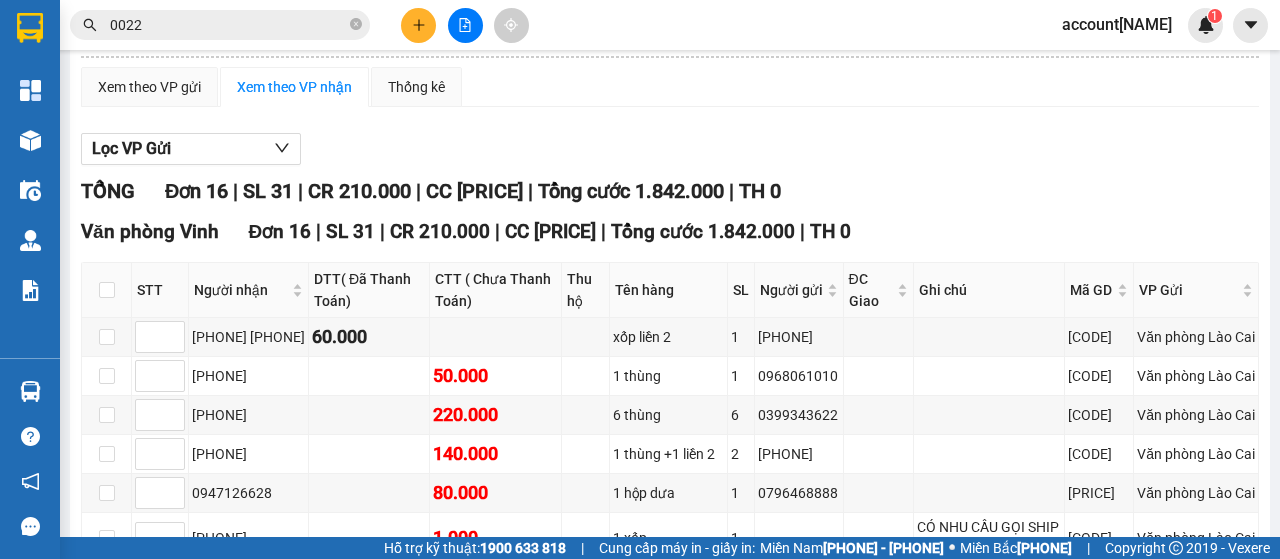 scroll, scrollTop: 0, scrollLeft: 0, axis: both 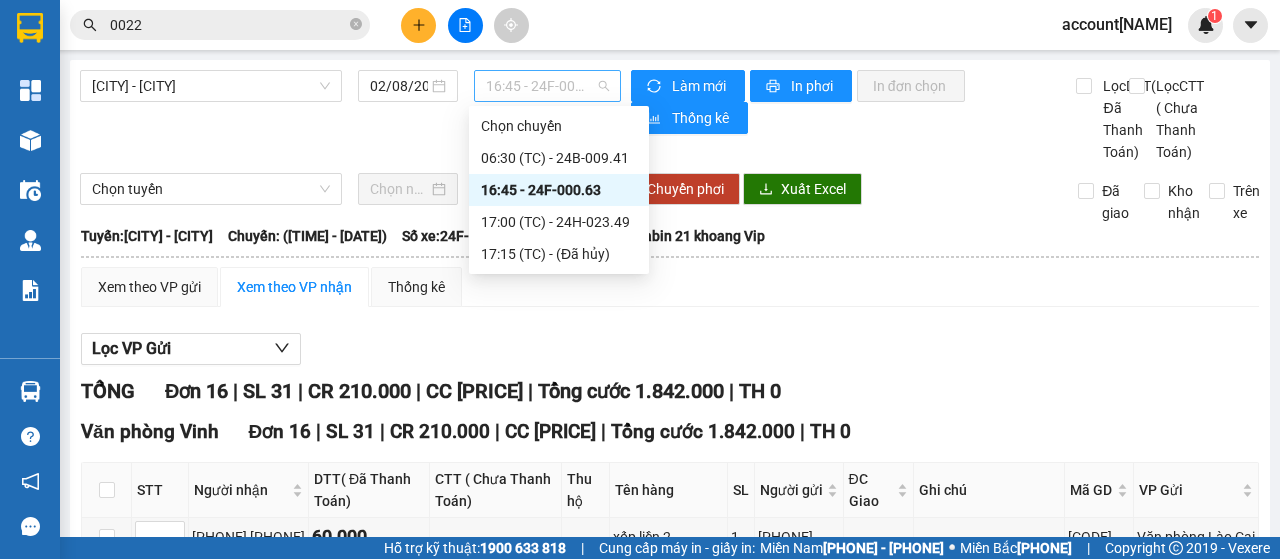 click on "16:45     - 24F-000.63" at bounding box center [547, 86] 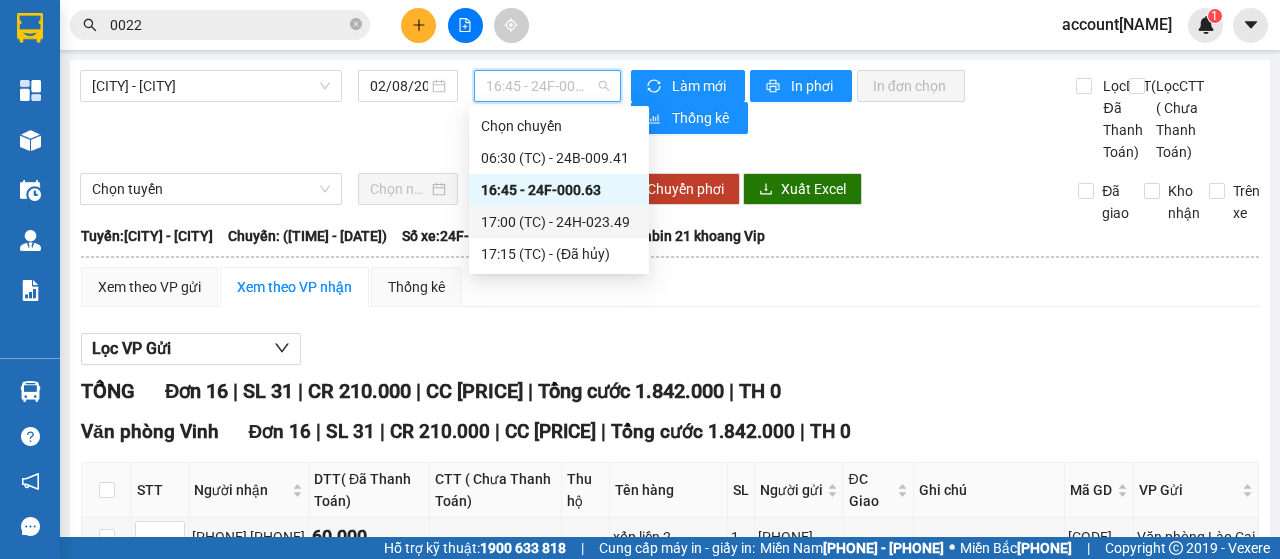 click on "17:00   (TC)   - 24H-023.49" at bounding box center [559, 222] 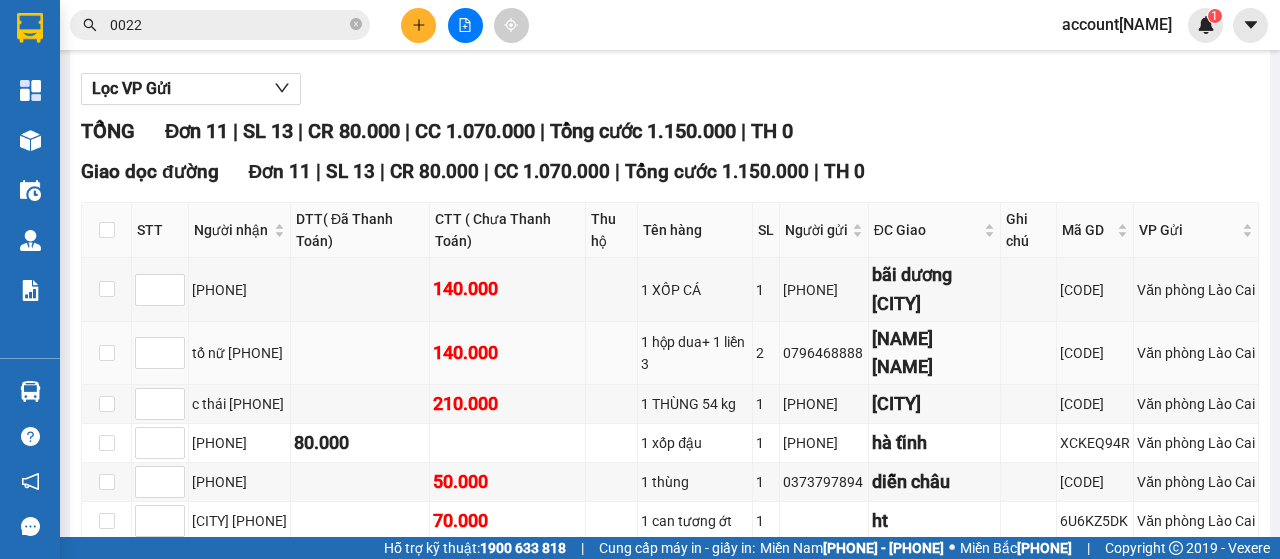 scroll, scrollTop: 0, scrollLeft: 0, axis: both 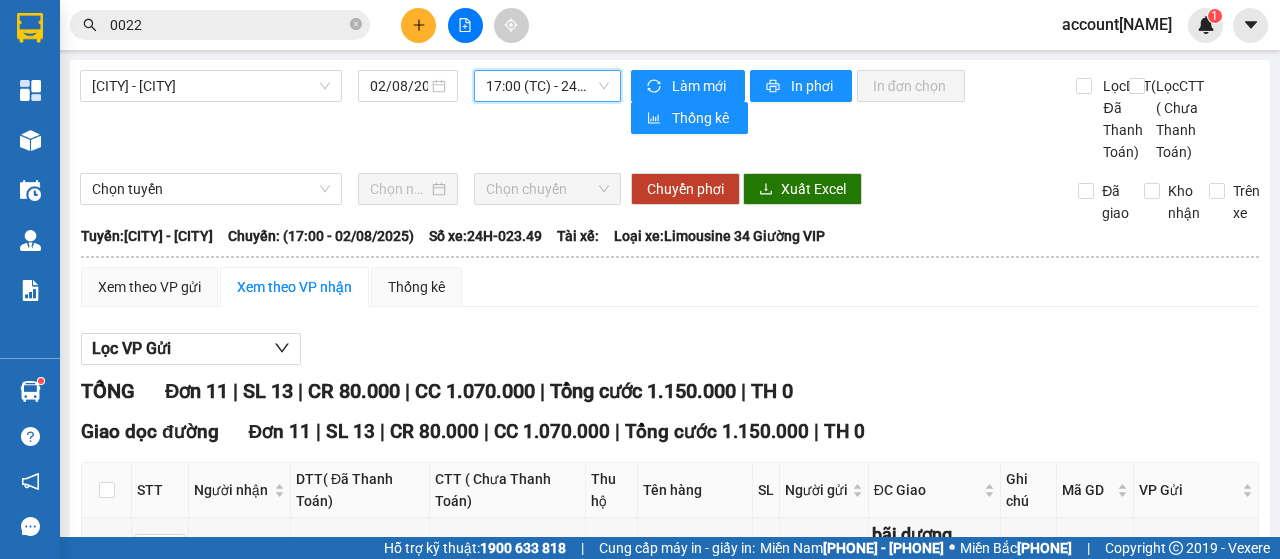 click on "17:00   (TC)   - 24H-023.49" at bounding box center (547, 86) 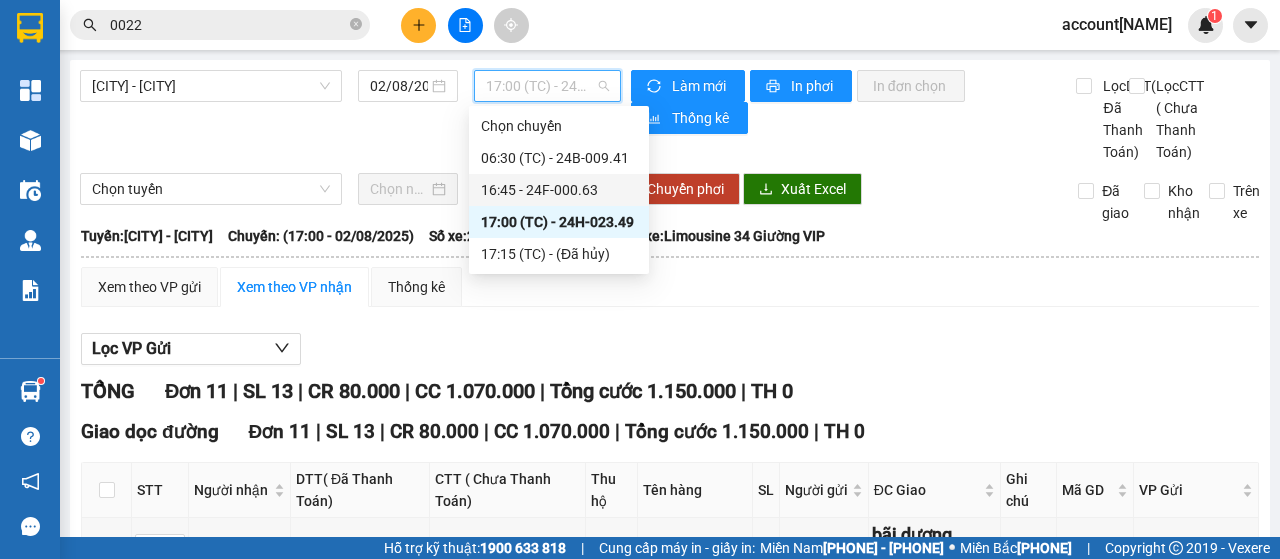 click on "16:45     - 24F-000.63" at bounding box center (559, 190) 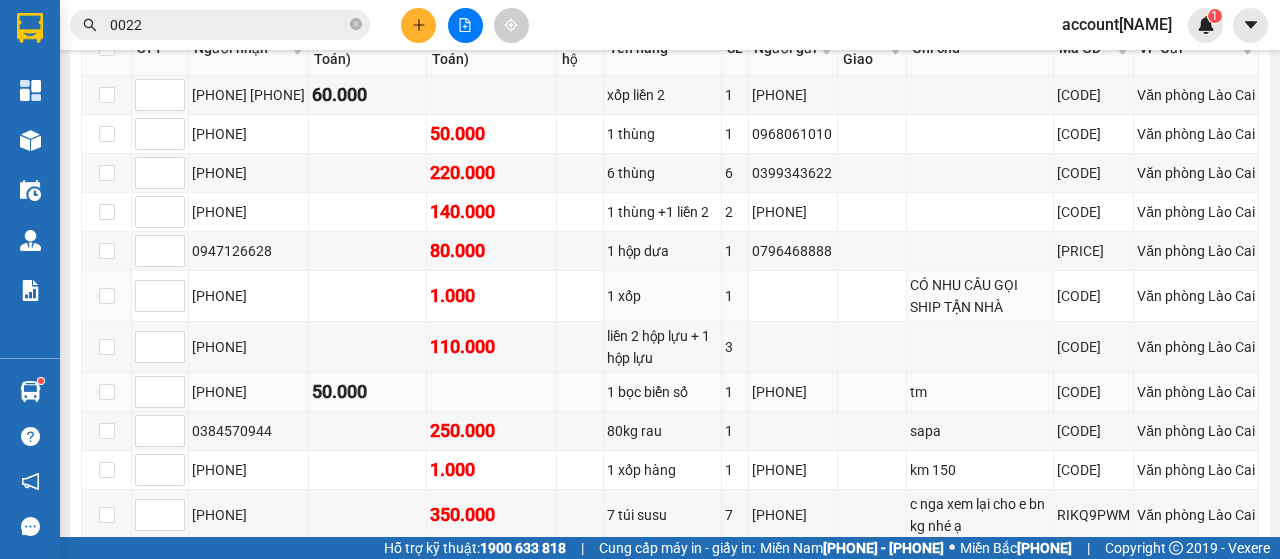 scroll, scrollTop: 300, scrollLeft: 0, axis: vertical 